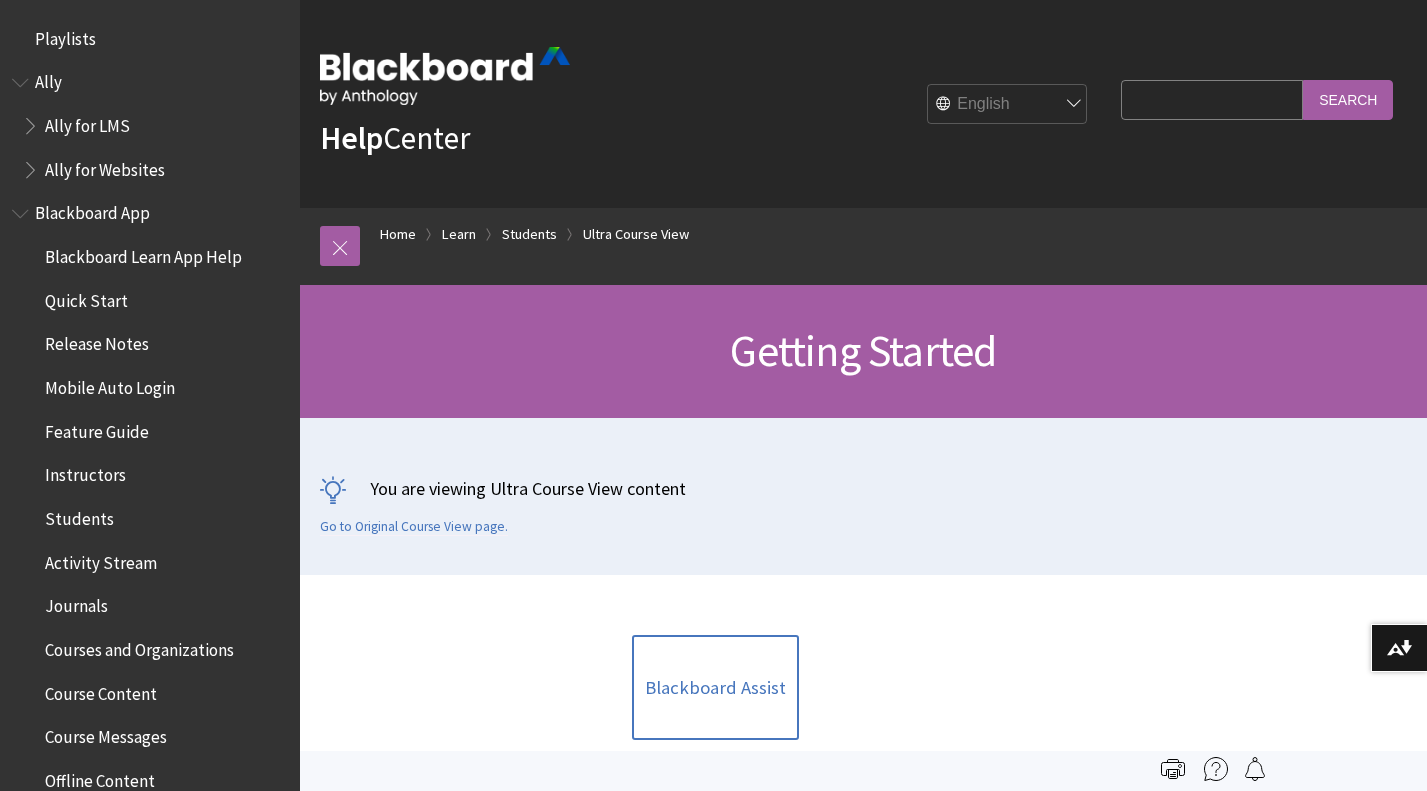 scroll, scrollTop: 0, scrollLeft: 0, axis: both 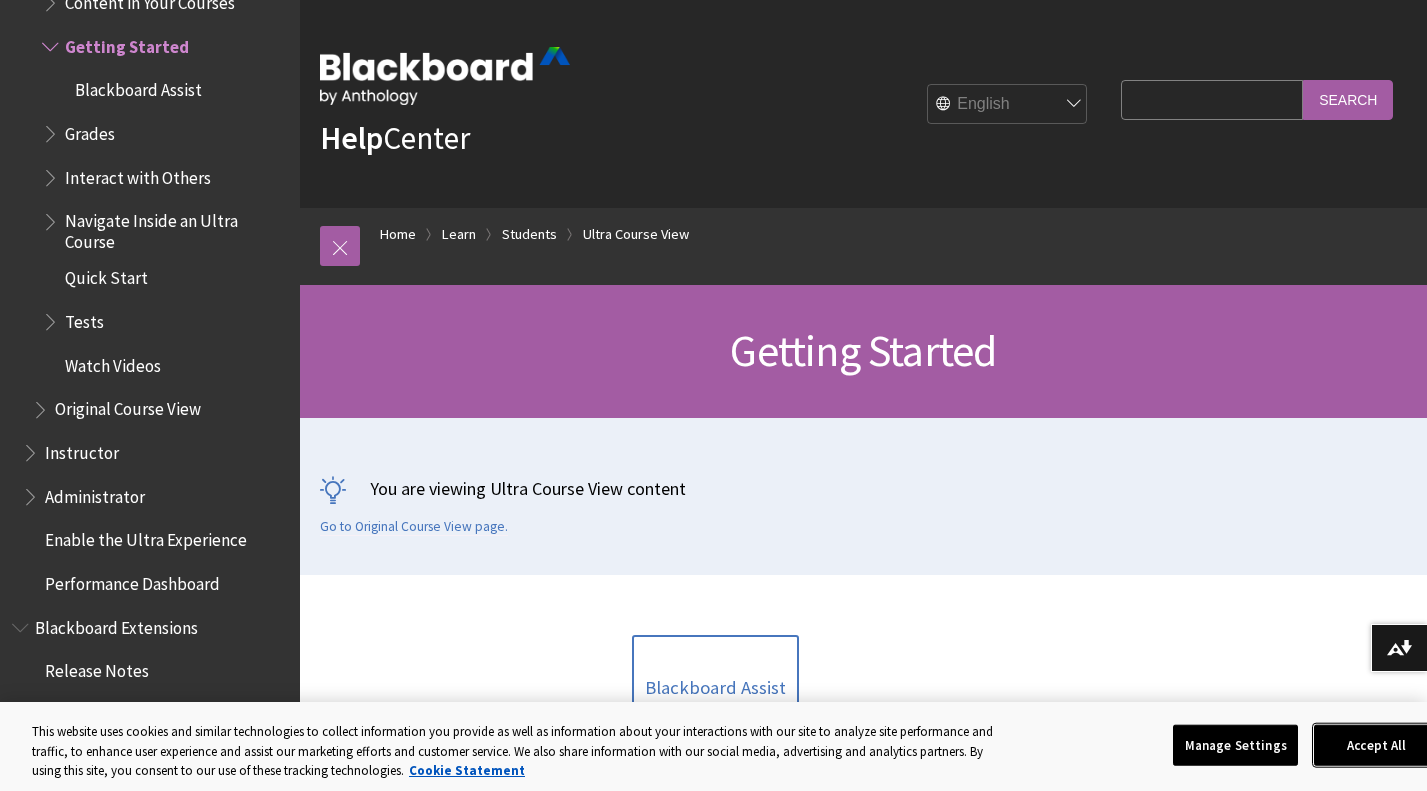 click on "Accept All" at bounding box center (1376, 745) 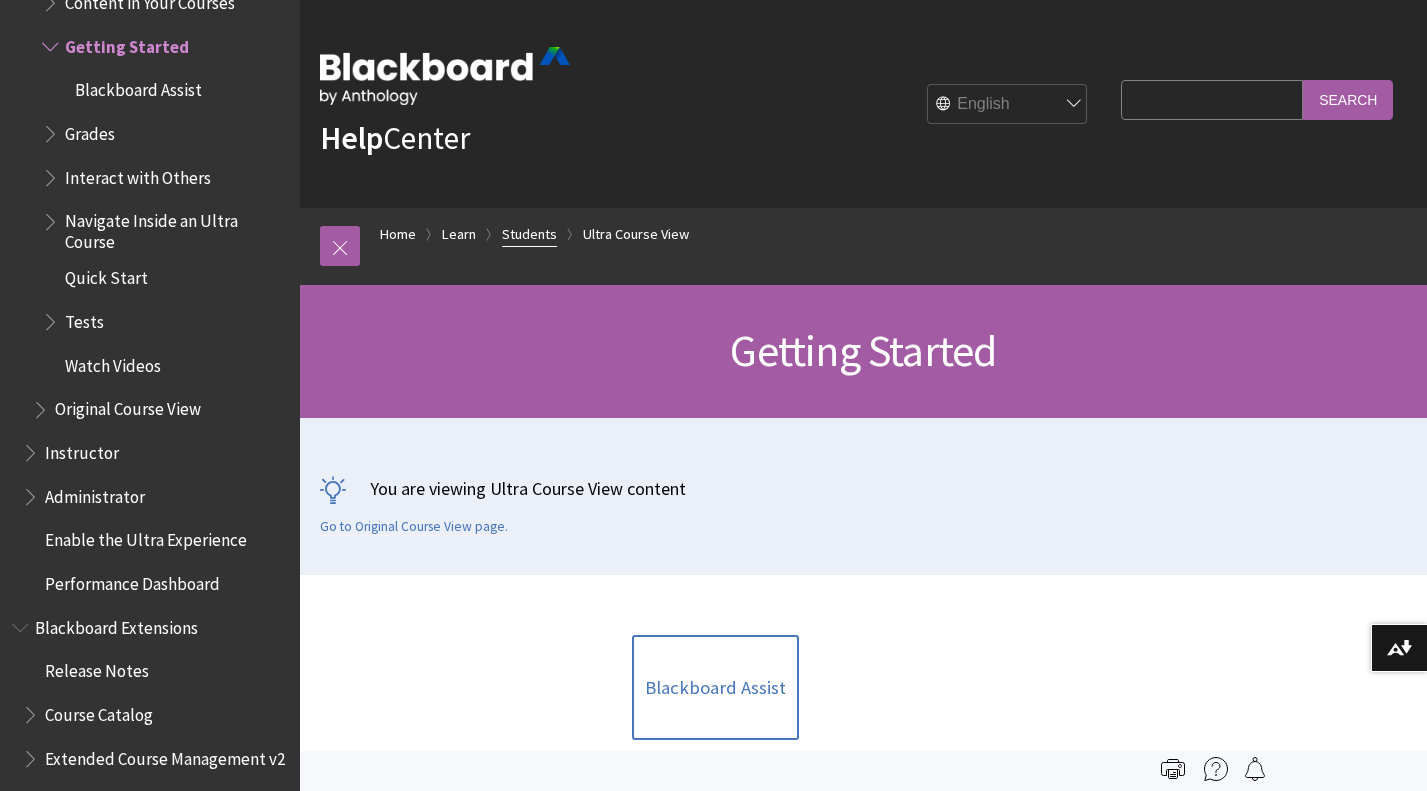 click on "Students" at bounding box center [529, 234] 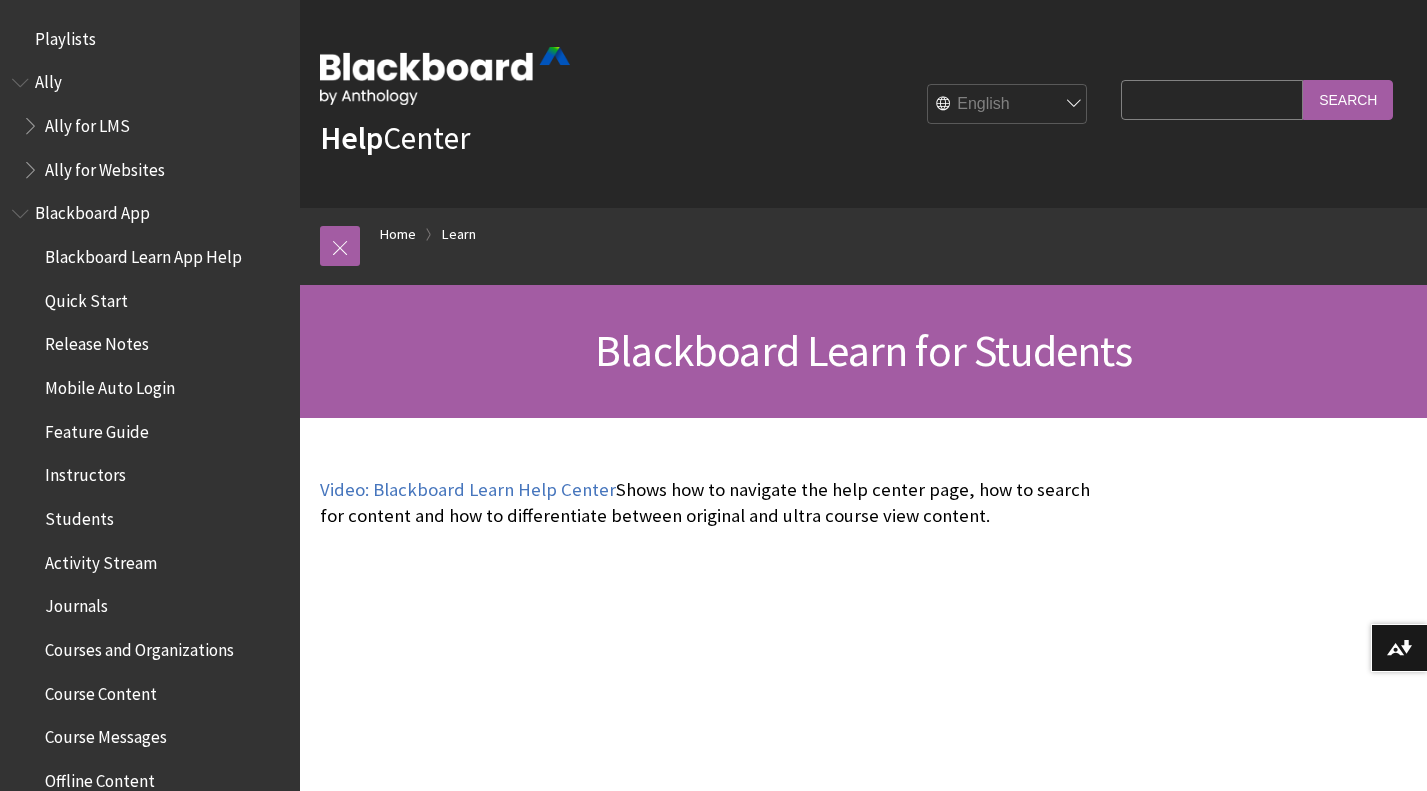 scroll, scrollTop: 0, scrollLeft: 0, axis: both 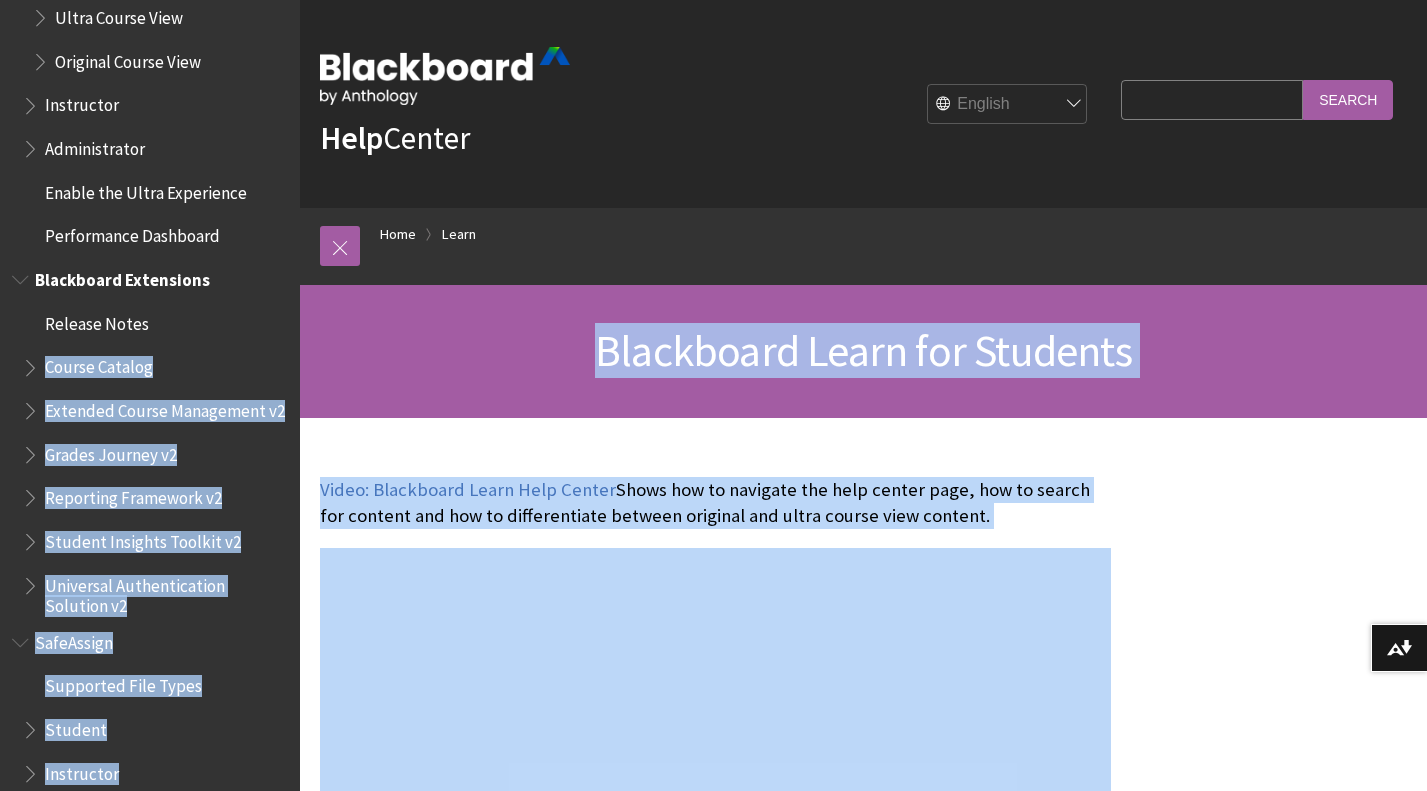 drag, startPoint x: 210, startPoint y: 757, endPoint x: 209, endPoint y: 792, distance: 35.014282 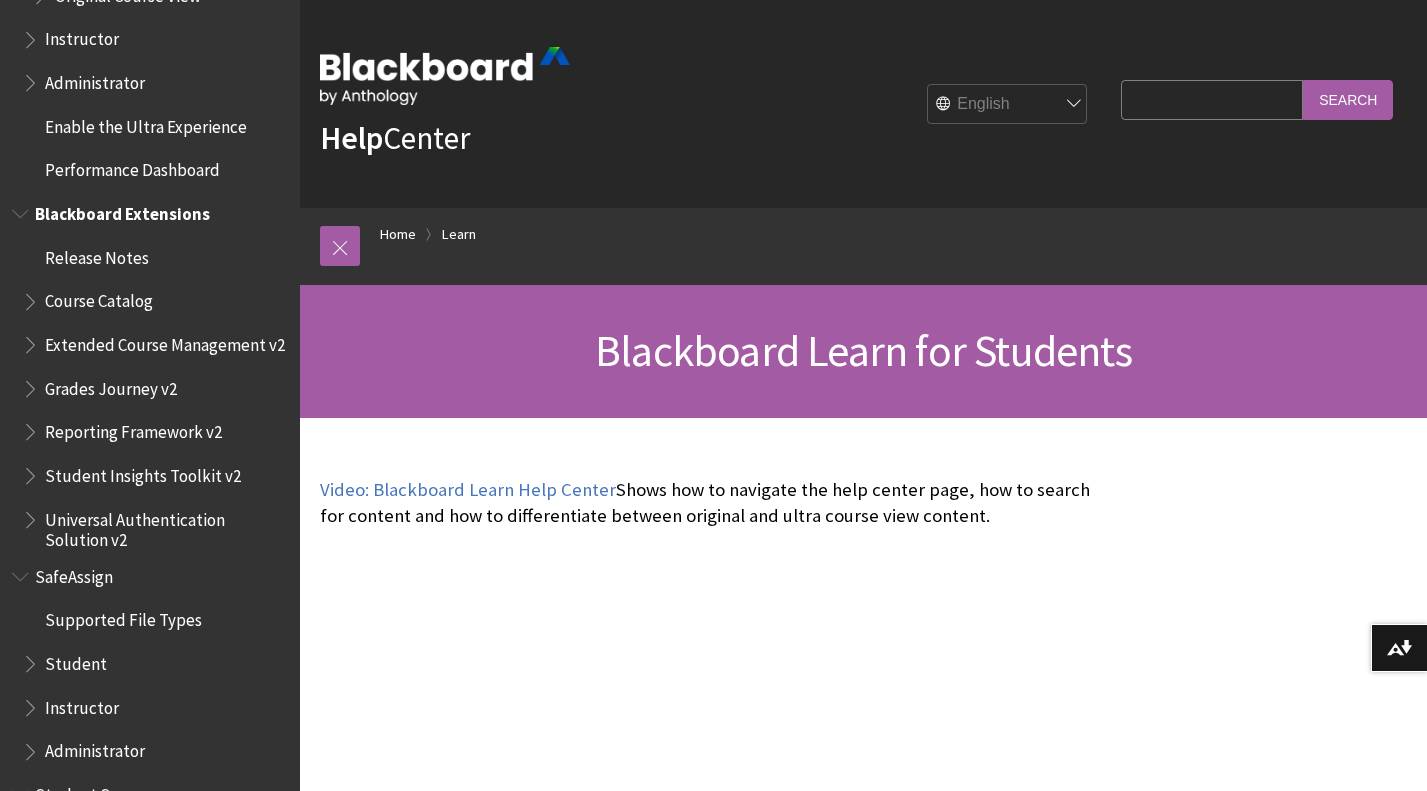 click on "Help  Center" at bounding box center (445, 104) 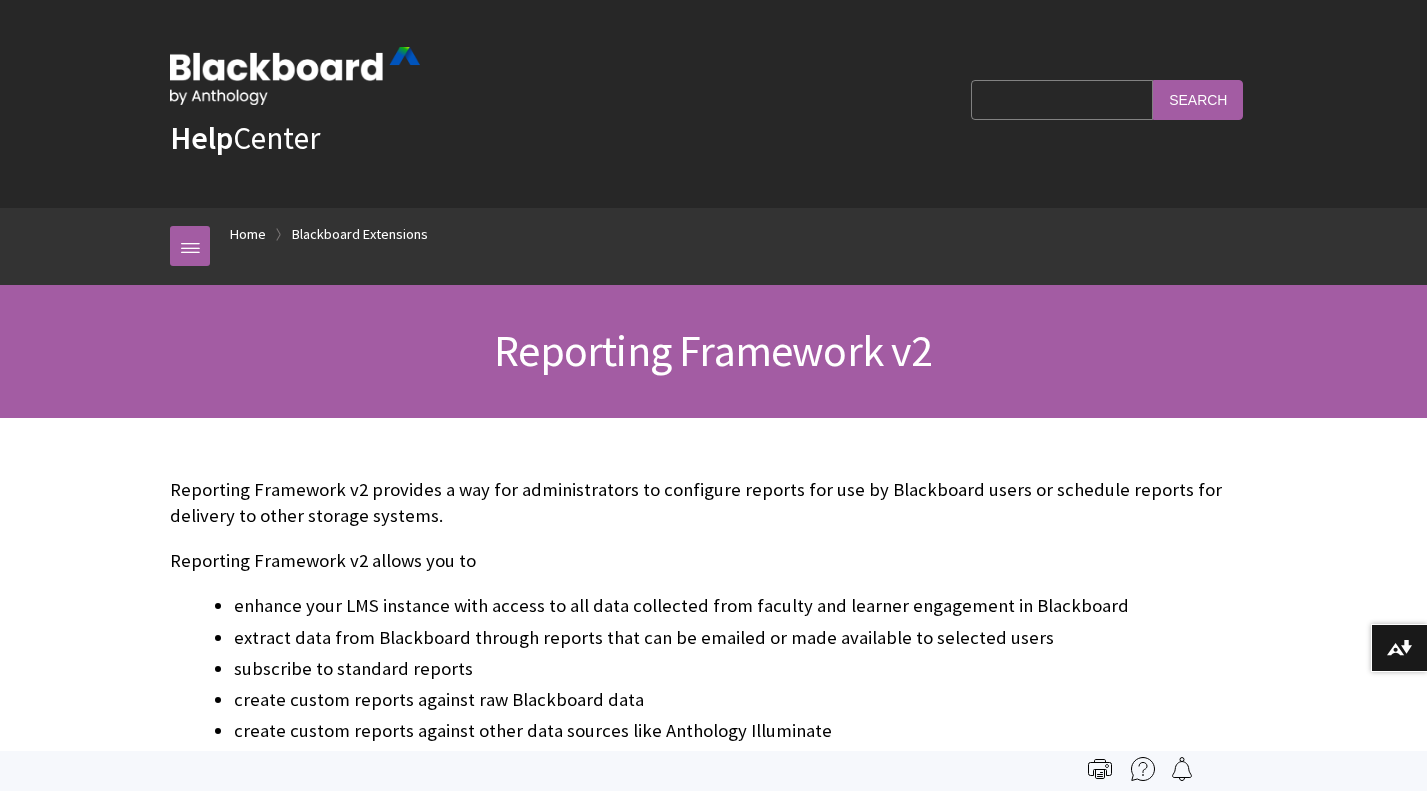 scroll, scrollTop: 0, scrollLeft: 0, axis: both 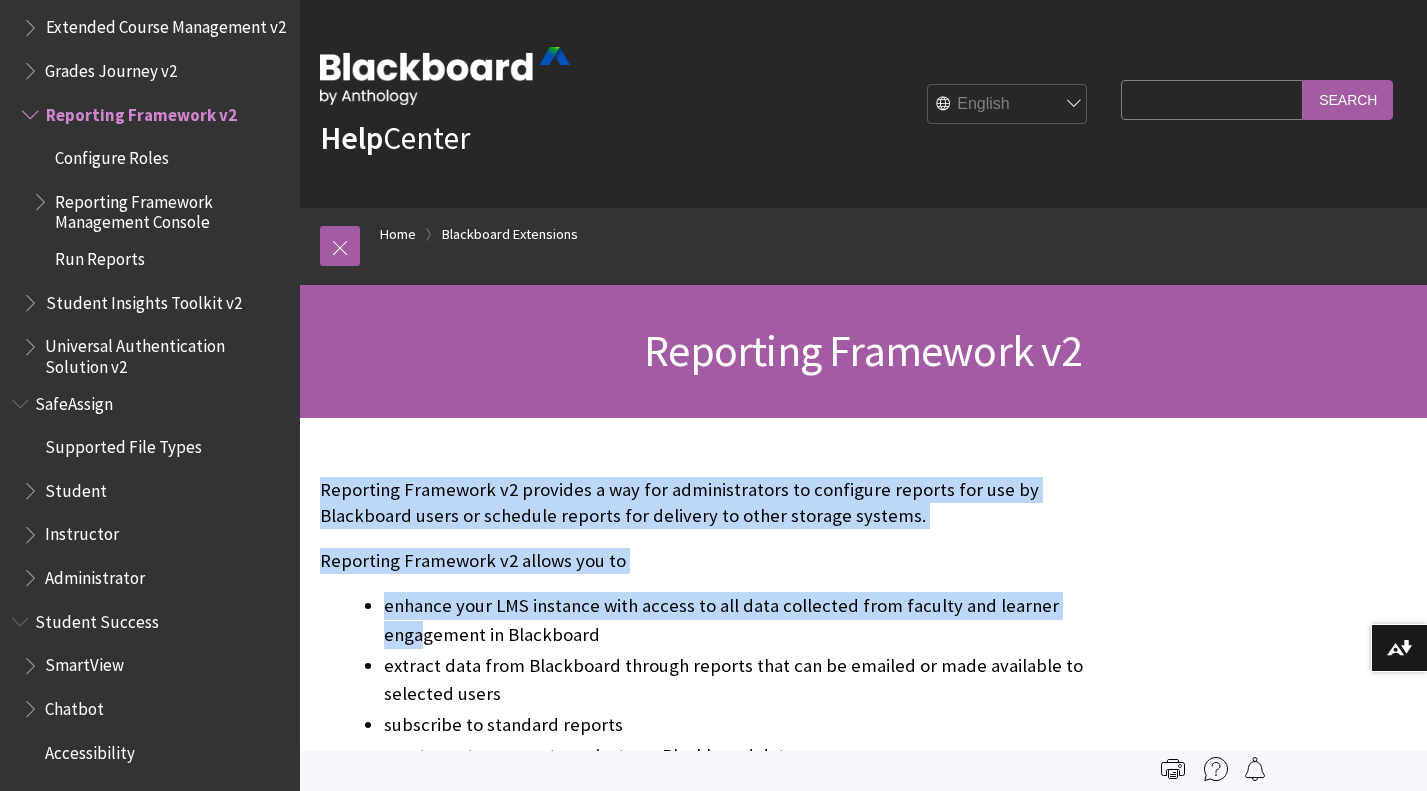 drag, startPoint x: 403, startPoint y: 415, endPoint x: 416, endPoint y: 639, distance: 224.37692 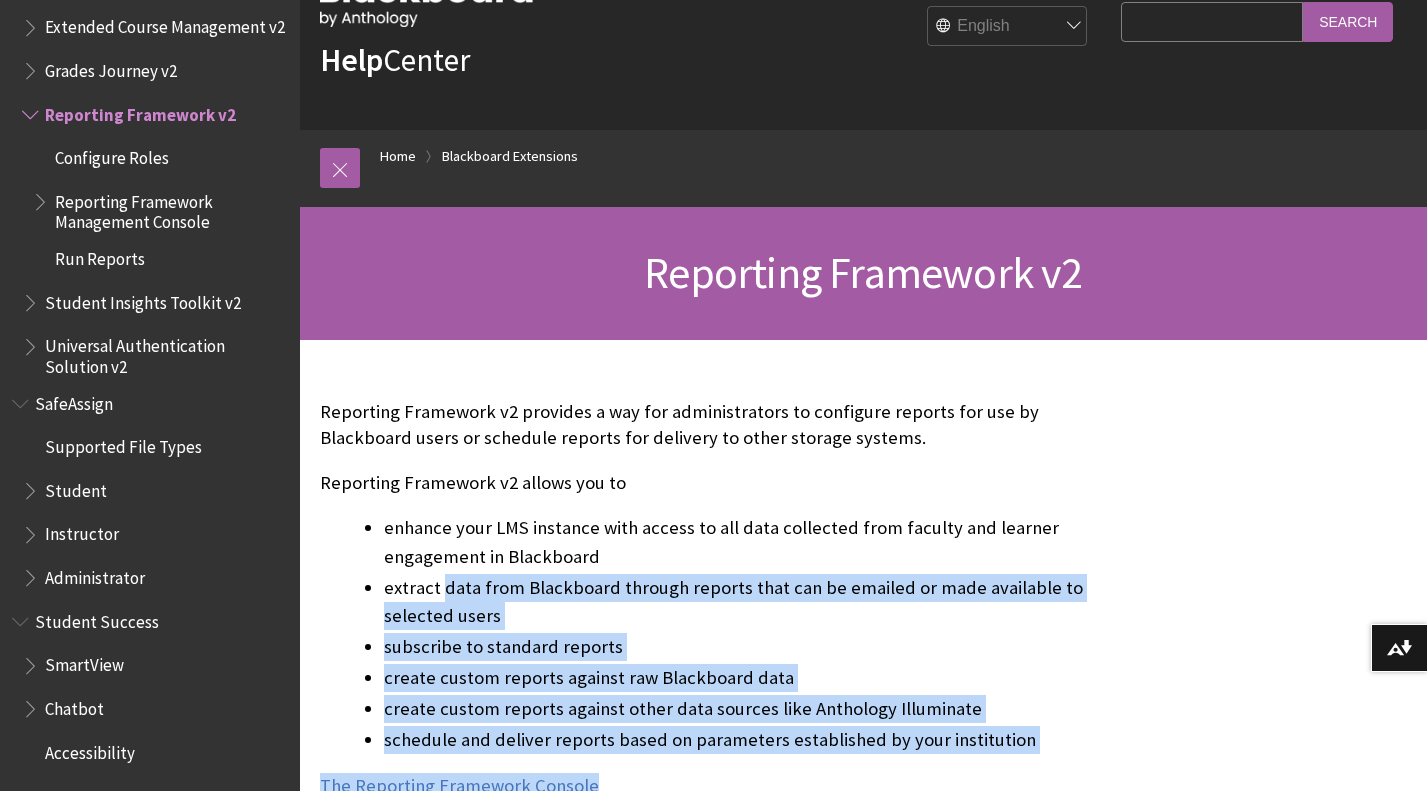 drag, startPoint x: 441, startPoint y: 671, endPoint x: 451, endPoint y: 776, distance: 105.47511 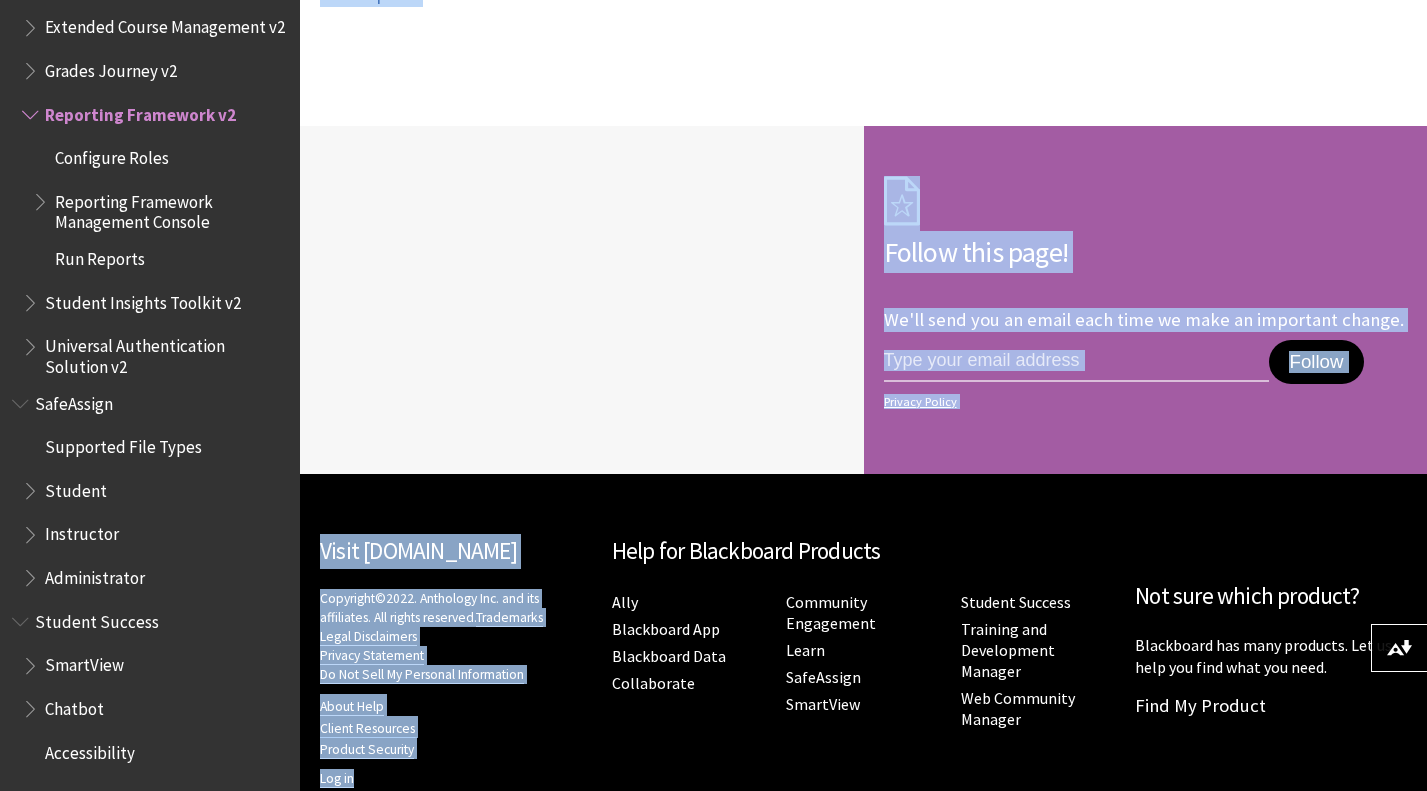 scroll, scrollTop: 963, scrollLeft: 0, axis: vertical 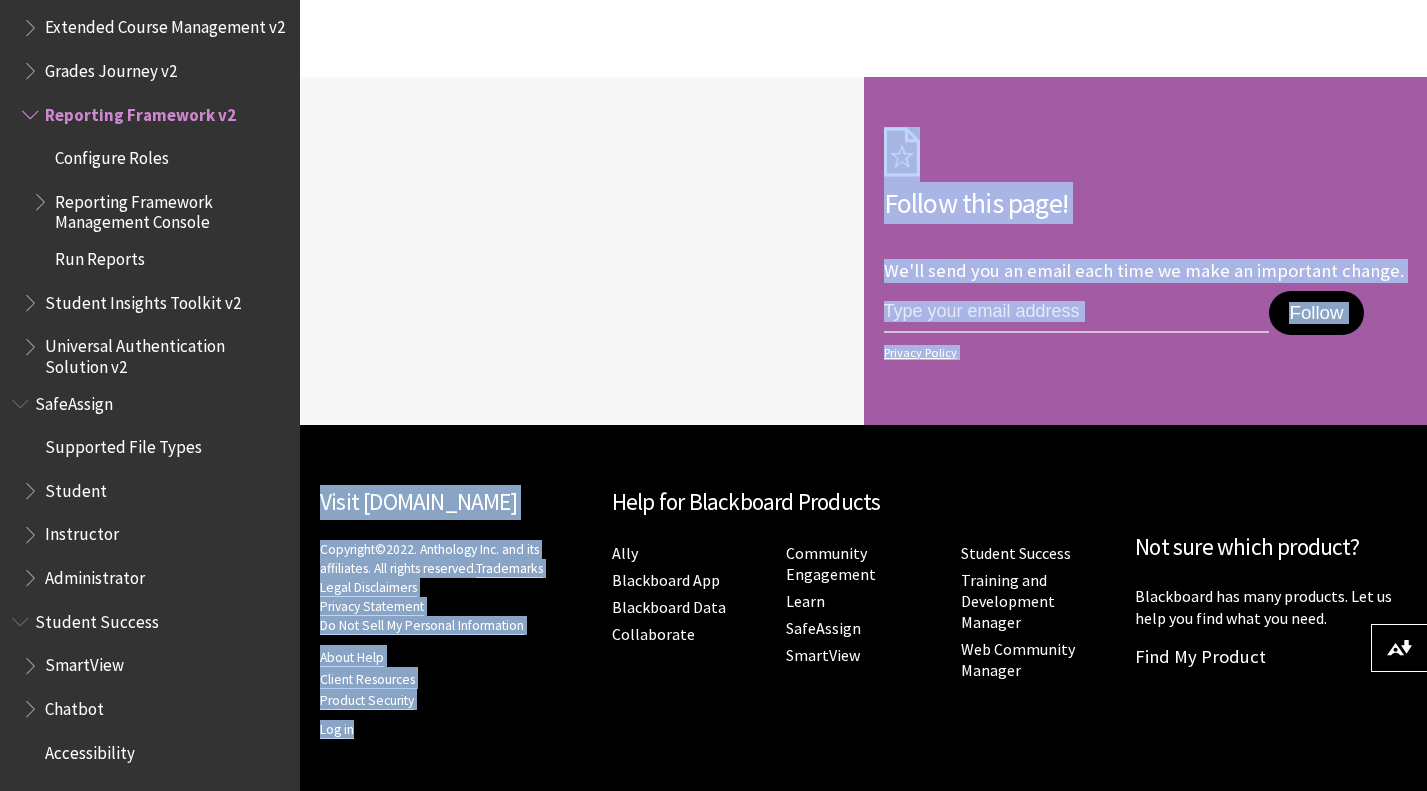 drag, startPoint x: 471, startPoint y: 719, endPoint x: 479, endPoint y: 809, distance: 90.35486 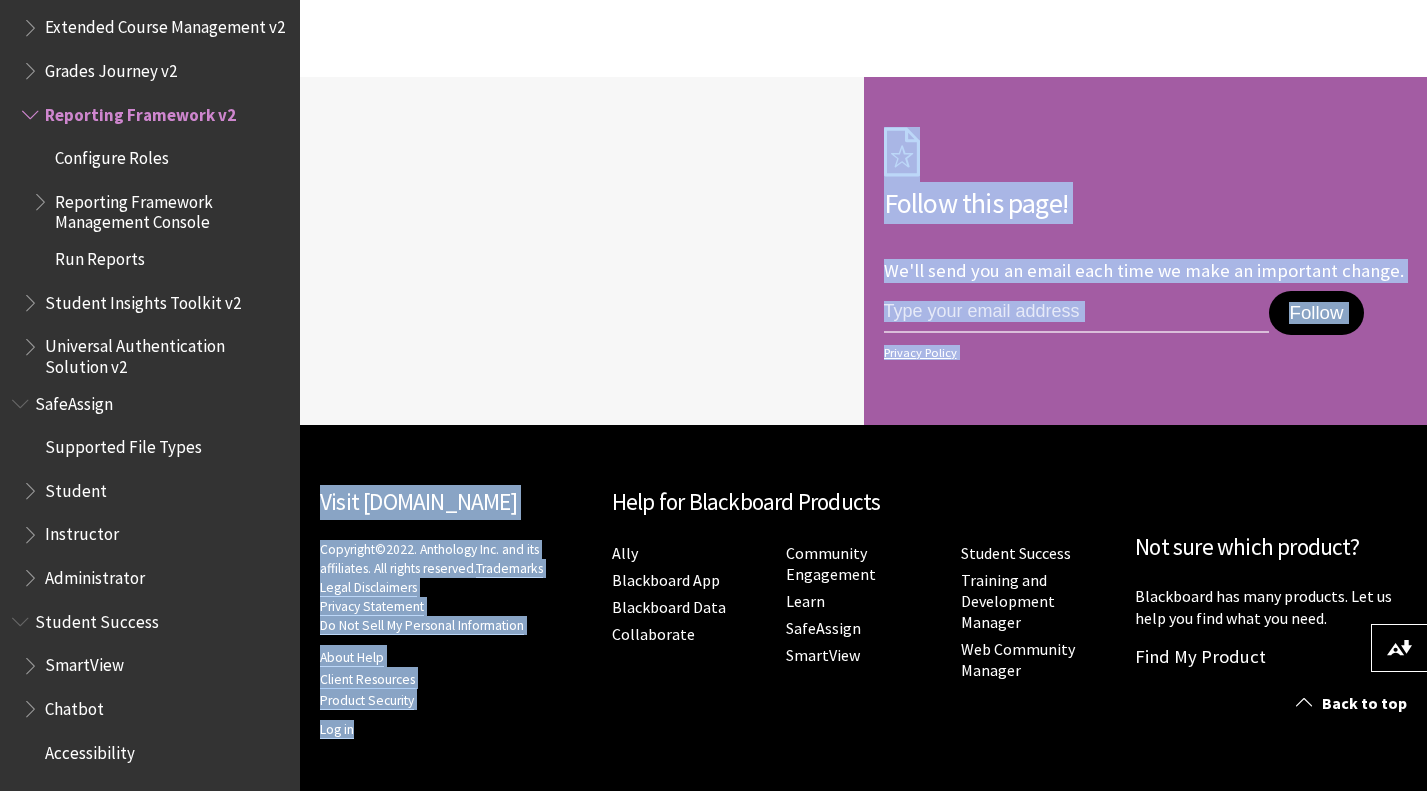 click at bounding box center [582, 251] 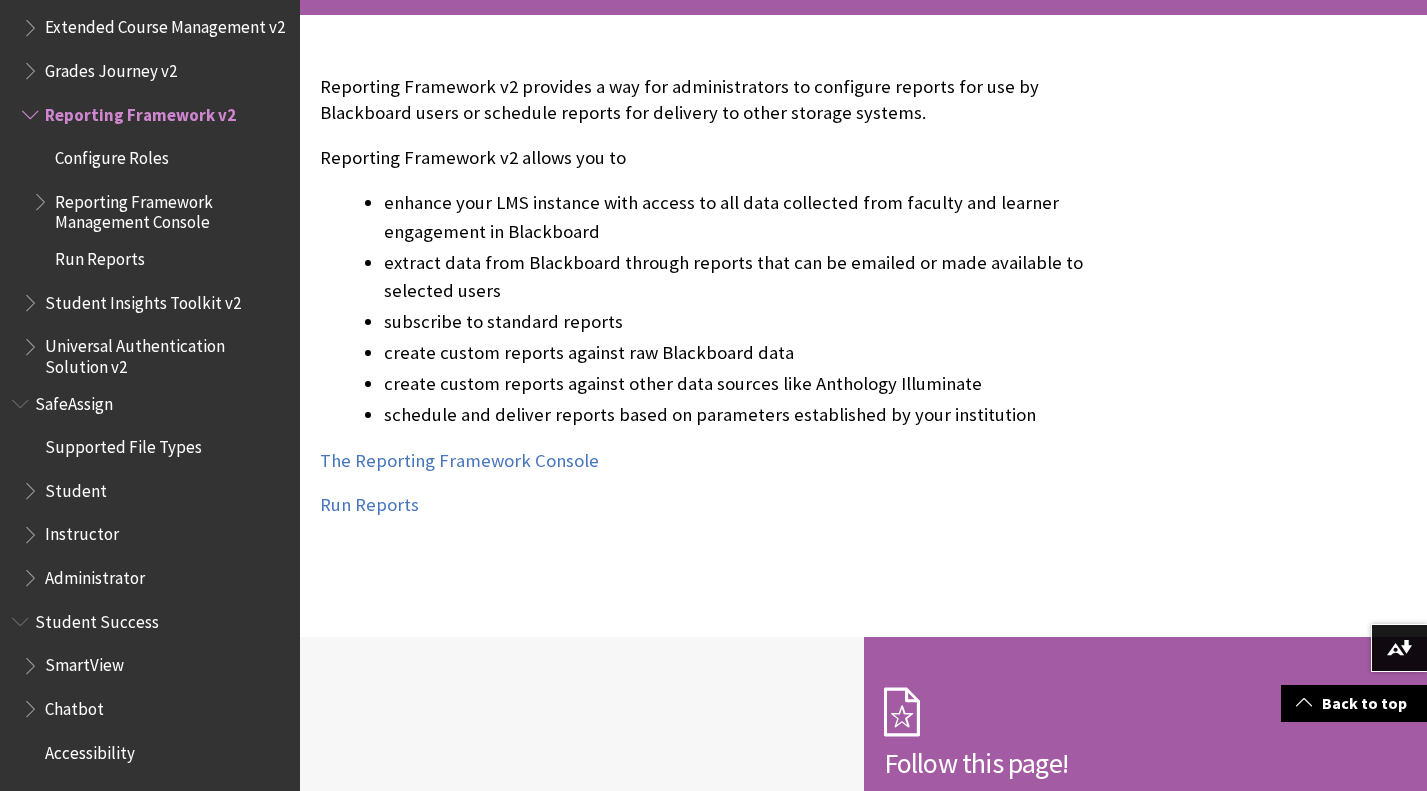 scroll, scrollTop: 363, scrollLeft: 0, axis: vertical 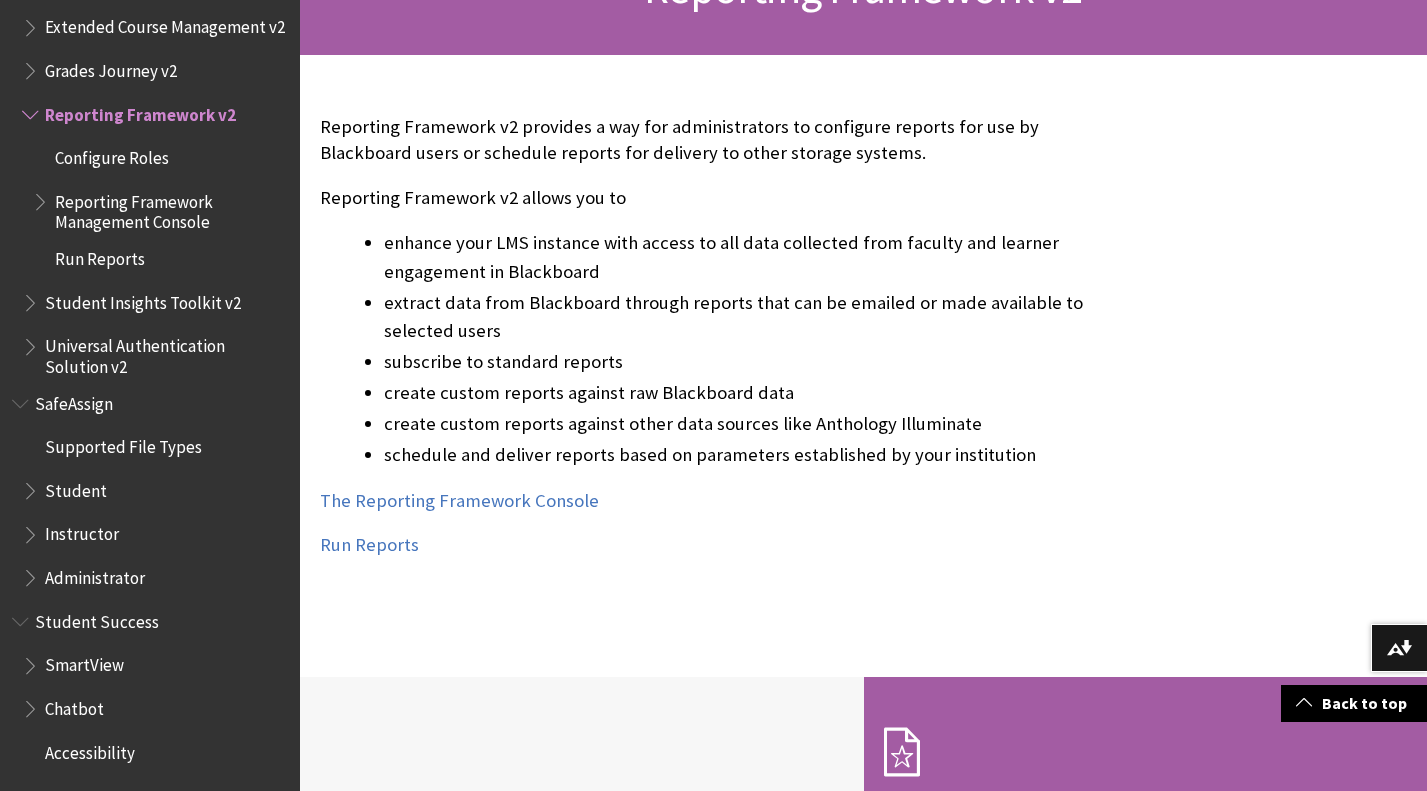 click on "SmartView" at bounding box center (84, 662) 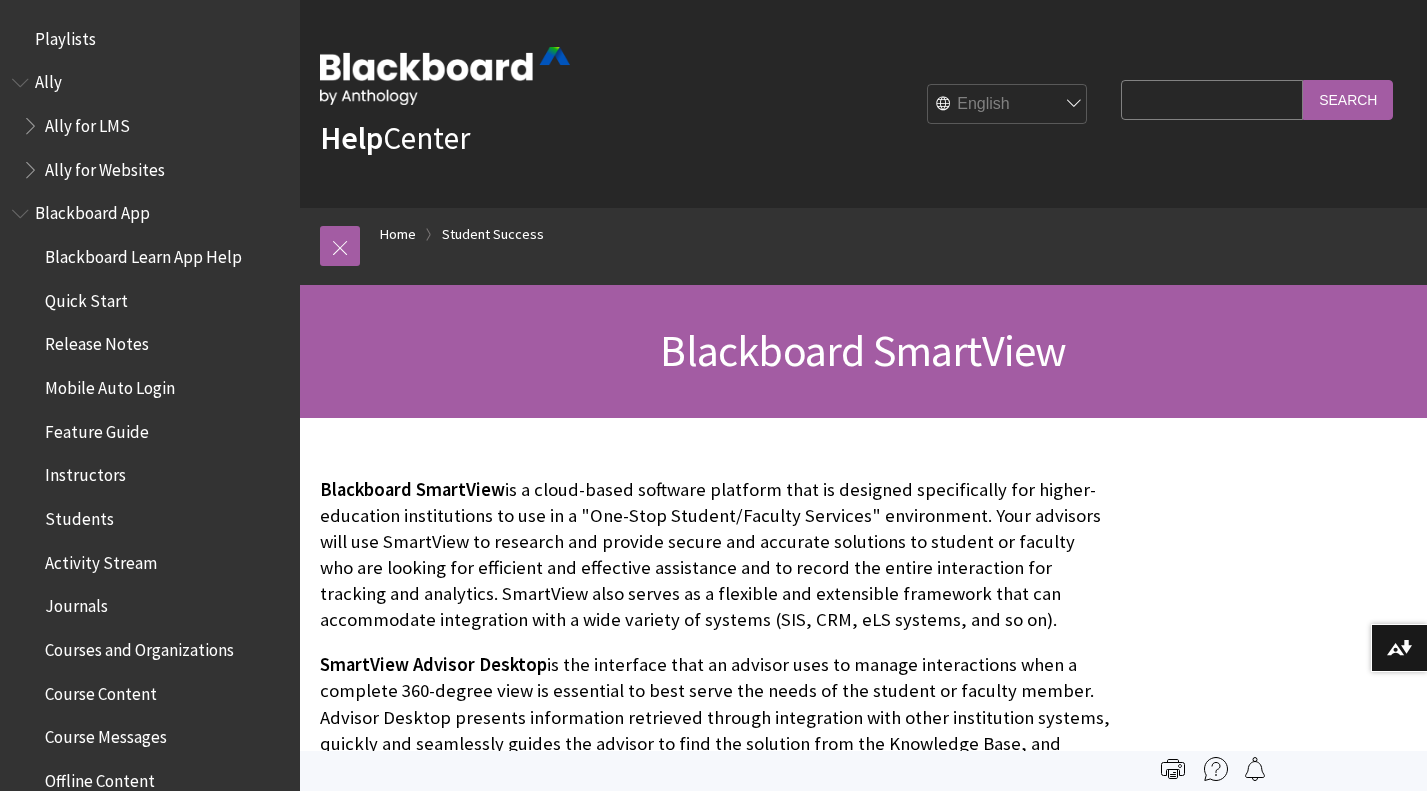 scroll, scrollTop: 0, scrollLeft: 0, axis: both 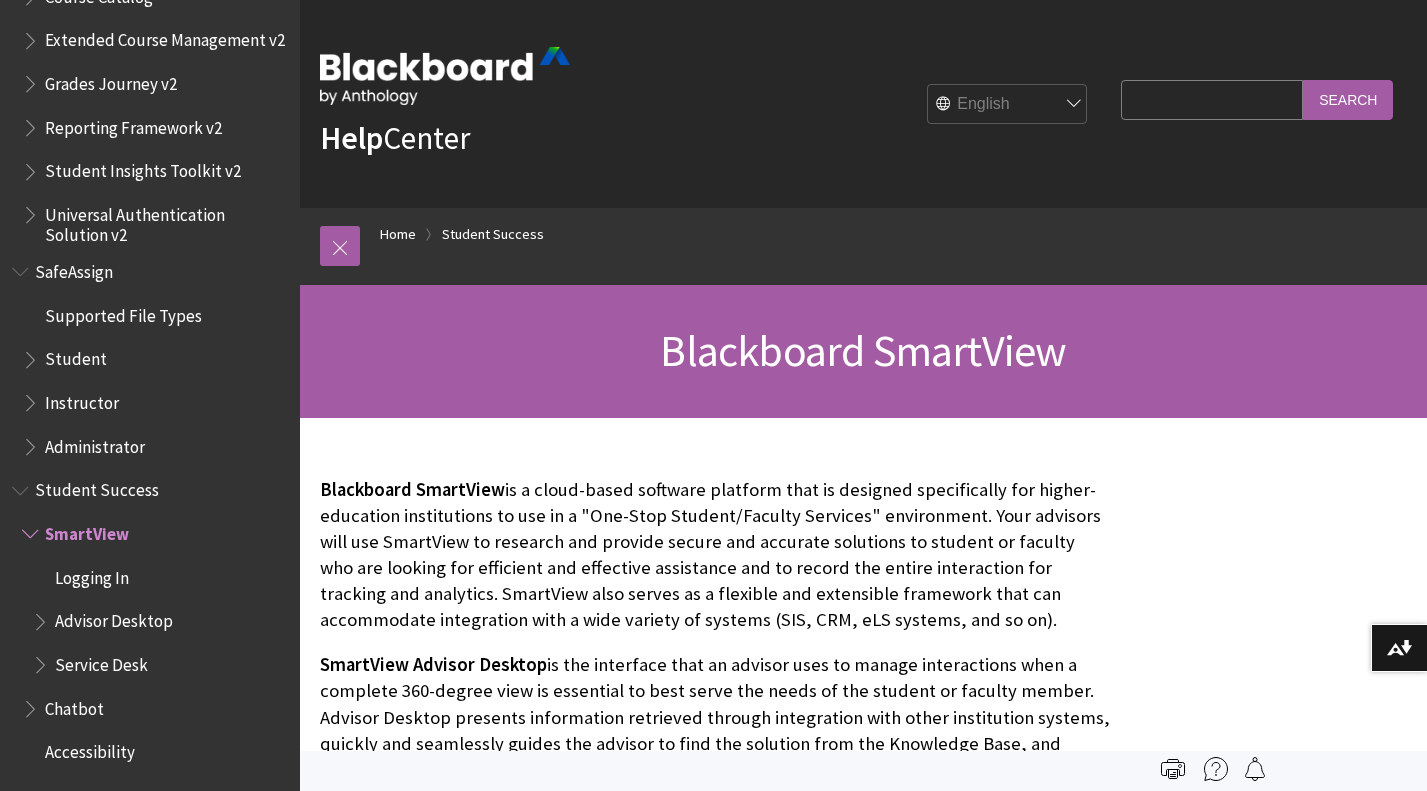 click on "Blackboard SmartView  is a cloud-based software platform that is designed specifically for higher-education institutions to use in a "One-Stop Student/Faculty Services" environment. Your advisors will use SmartView to research and provide secure and accurate solutions to student or faculty who are looking for efficient and effective assistance and to record the entire interaction for tracking and analytics. SmartView also serves as a flexible and extensible framework that can accommodate integration with a wide variety of systems (SIS, CRM, eLS systems, and so on)." at bounding box center [715, 555] 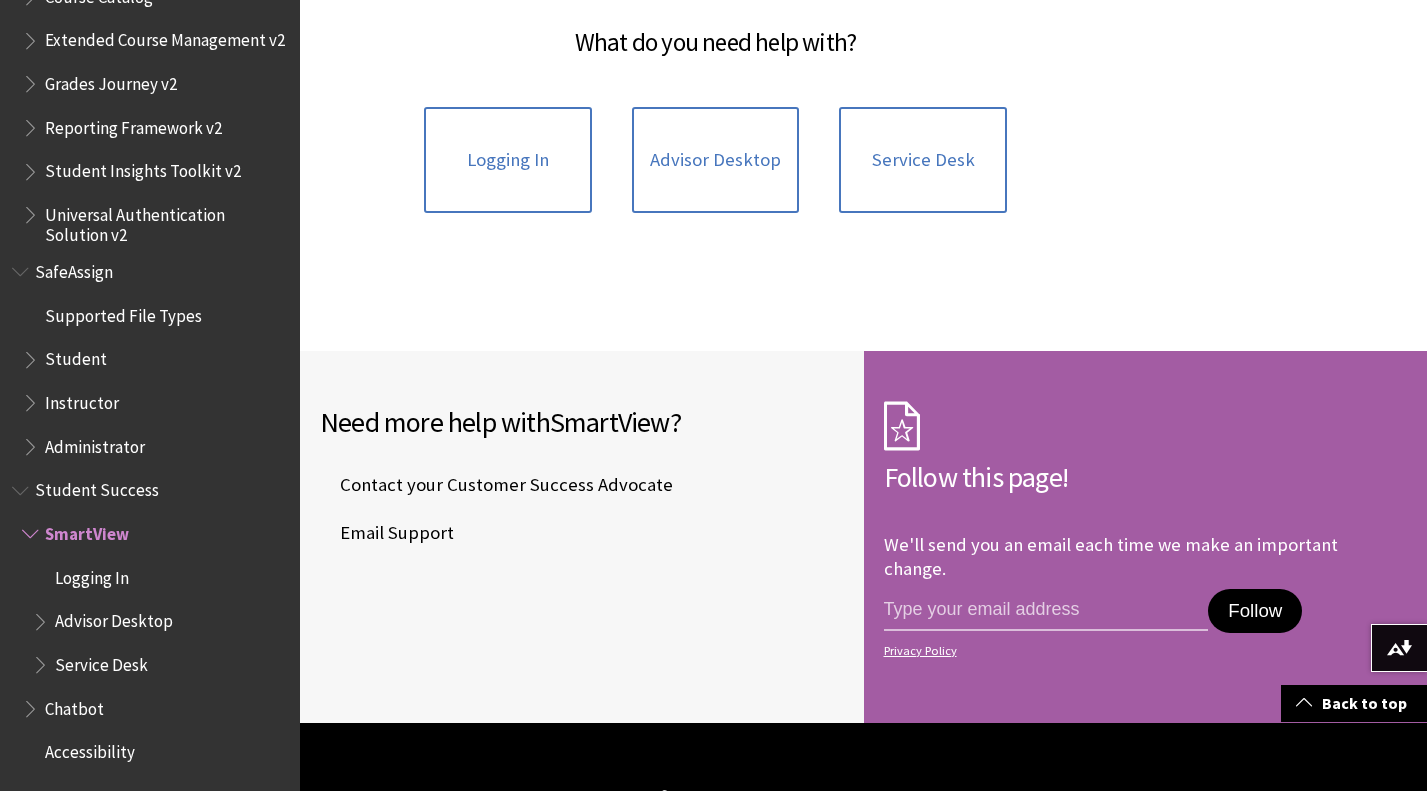 scroll, scrollTop: 920, scrollLeft: 0, axis: vertical 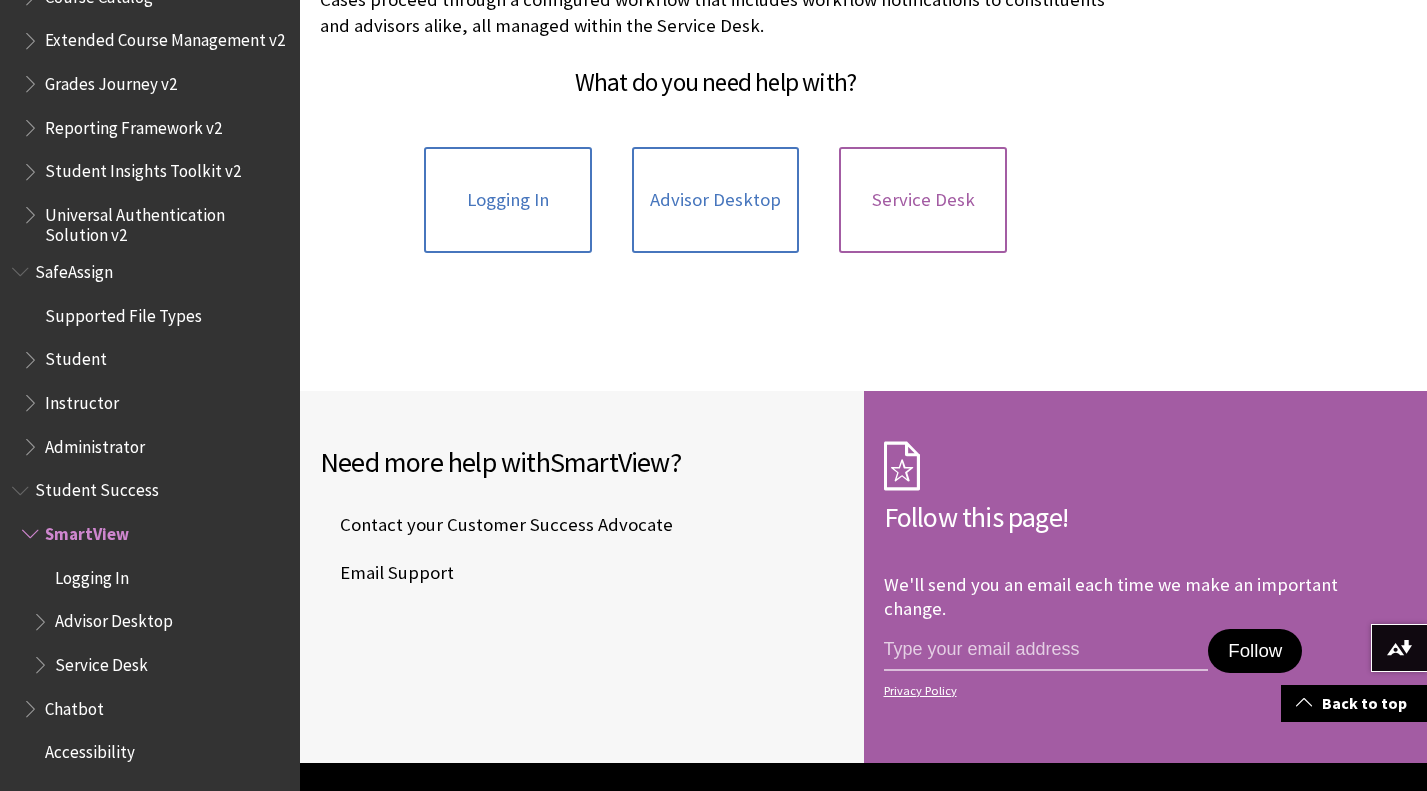 click on "Service Desk" at bounding box center (923, 200) 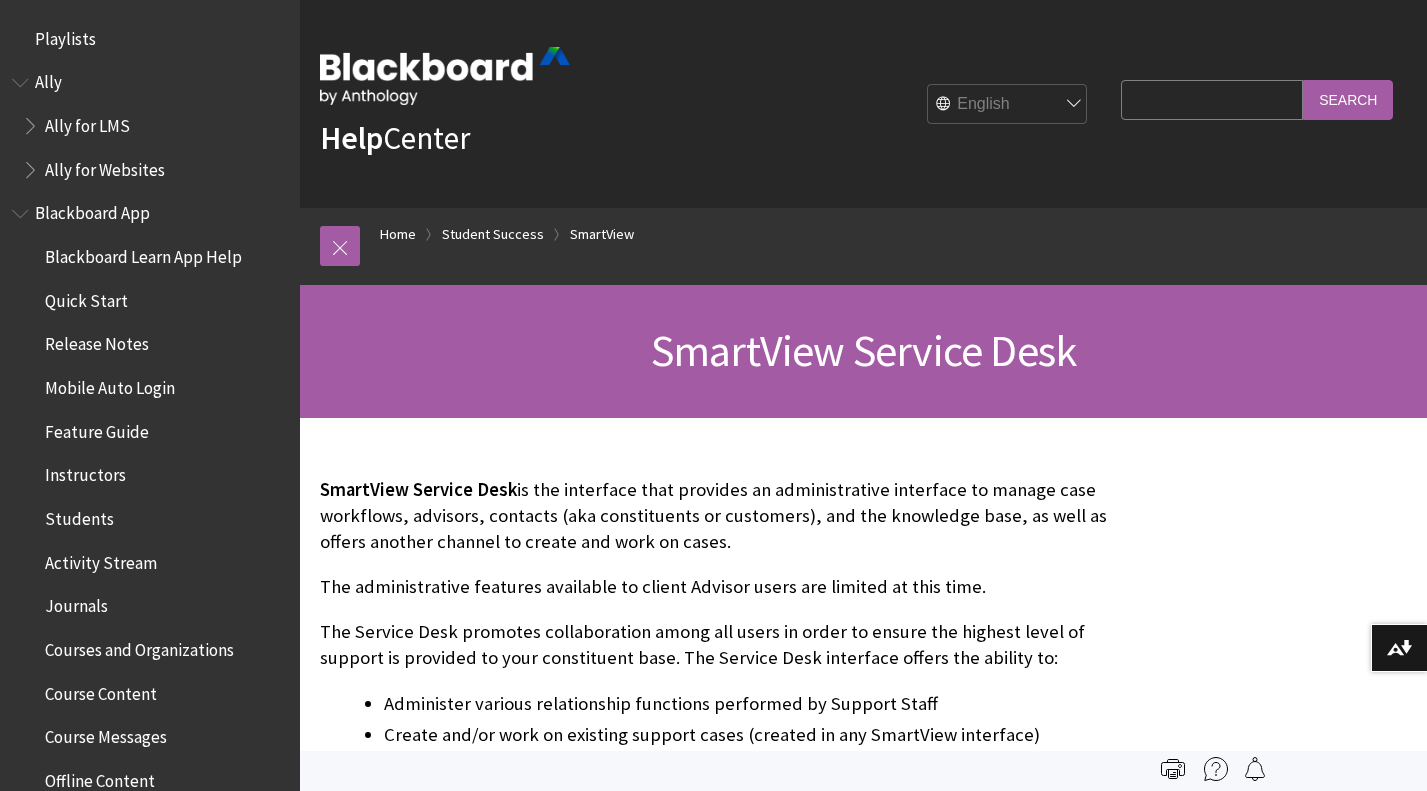 scroll, scrollTop: 0, scrollLeft: 0, axis: both 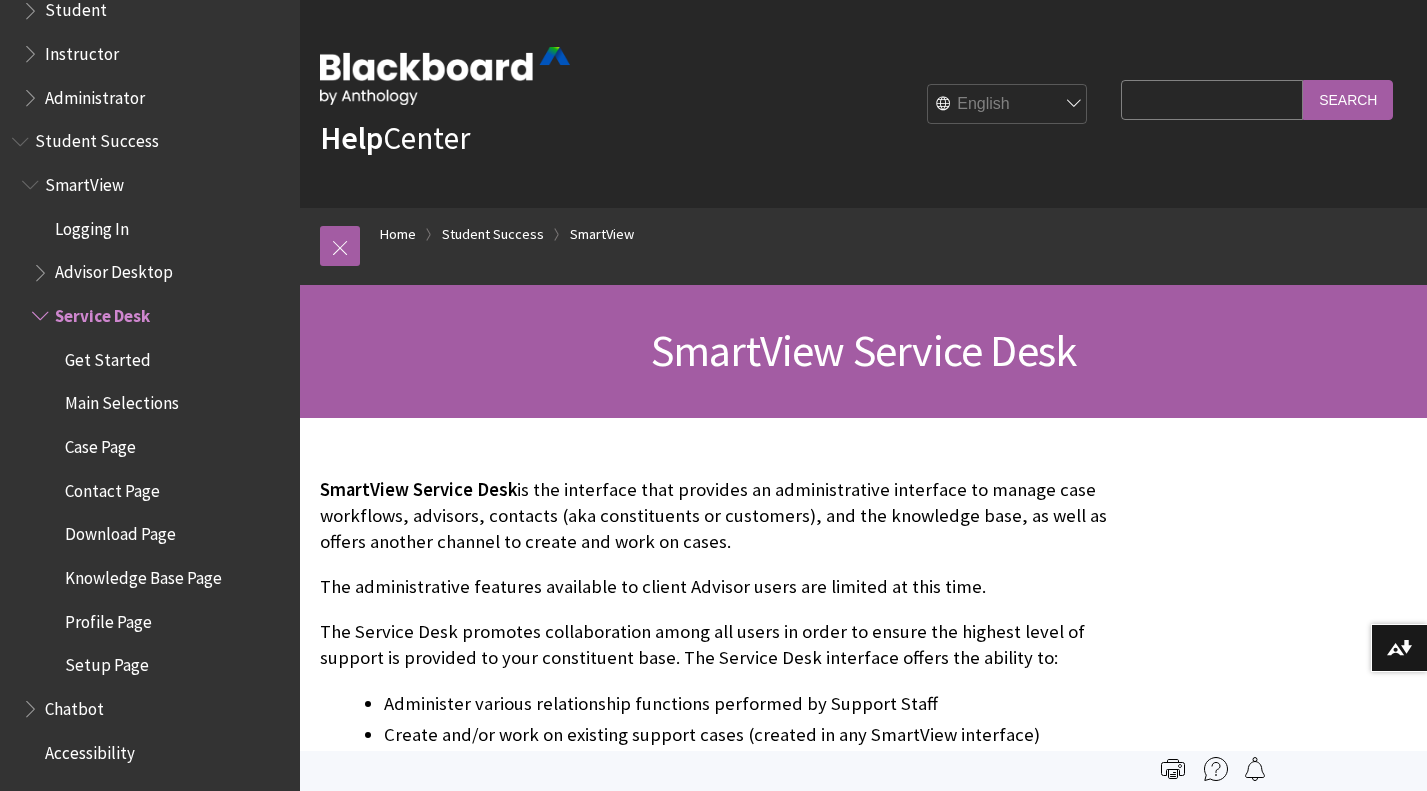click on "SmartView Service Desk  is the interface that provides an administrative interface to manage case workflows, advisors, contacts (aka constituents or customers), and the knowledge base, as well as offers another channel to create and work on cases.
The administrative features available to client Advisor users are limited at this time.
The Service Desk promotes collaboration among all users in order to ensure the highest level of support is provided to your constituent base. The Service Desk interface offers the ability to:
Administer various relationship functions performed by Support Staff
Create and/or work on existing support cases (created in any SmartView interface)
Manage user personal information and preference settings
View the Knowledge Base (using search functions and the folder structure)
Manage the Knowledge Base (create and edit existing Knowledge Base articles)
View, create, and manage Contacts
View, create, and manage Advisors (Administrative role only)" at bounding box center (715, 907) 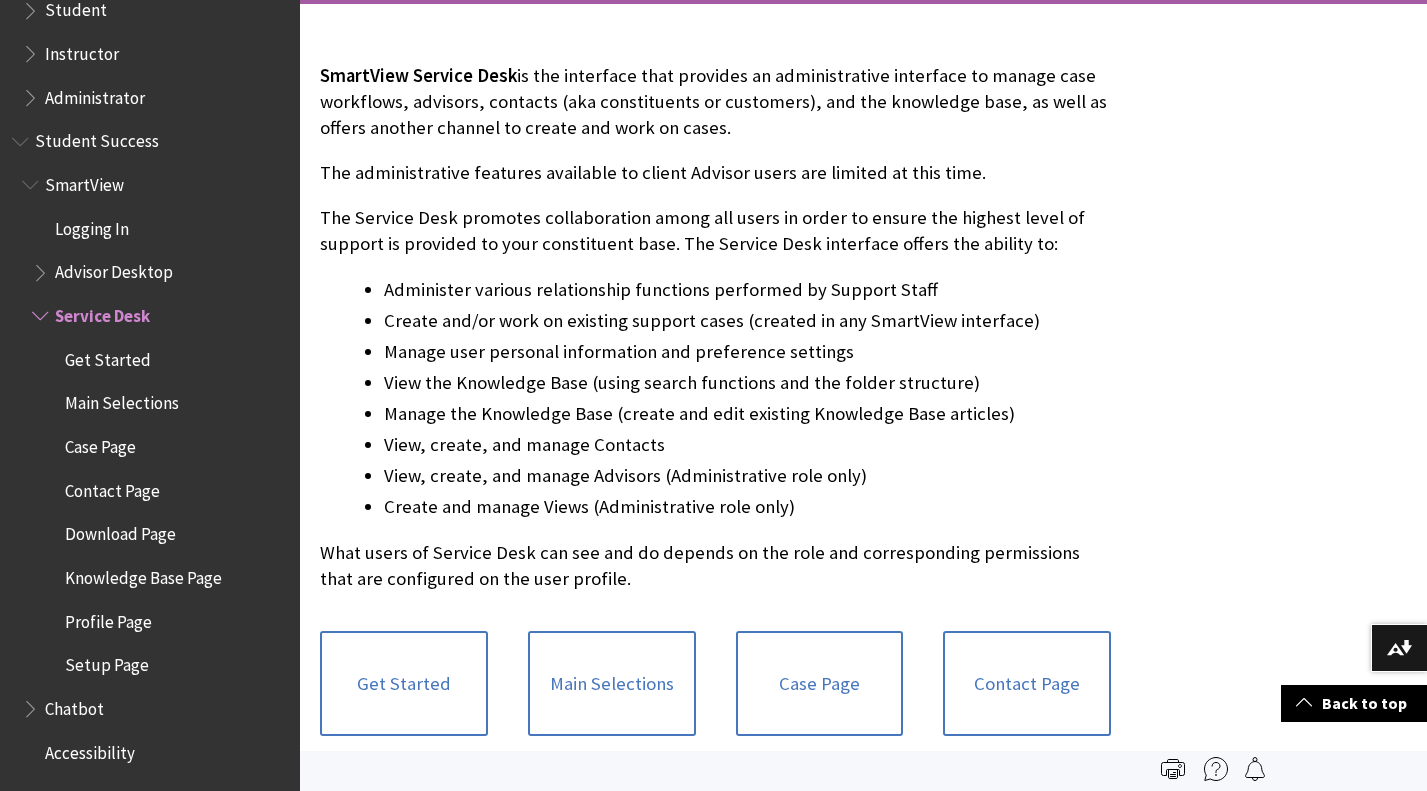 scroll, scrollTop: 400, scrollLeft: 0, axis: vertical 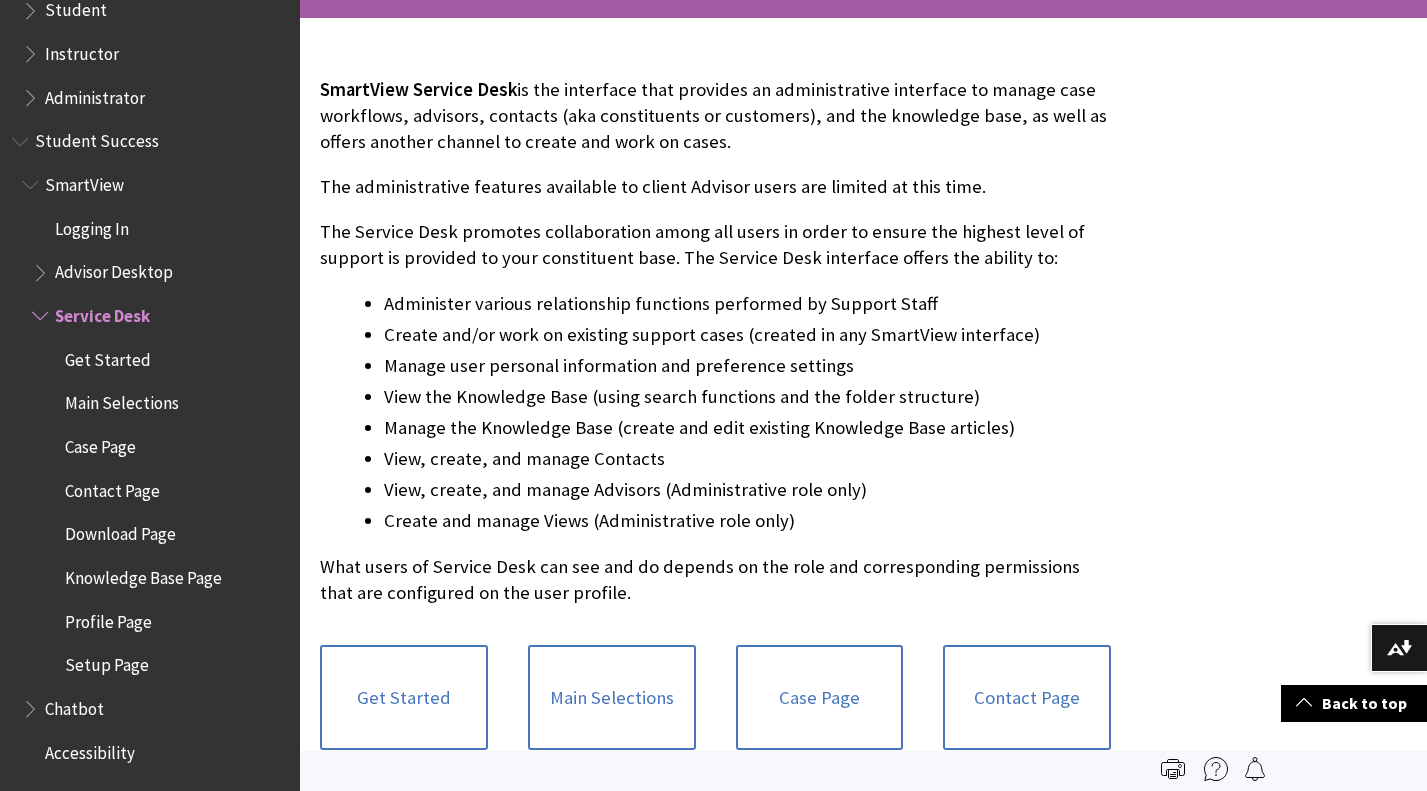 click on "Main Selections" at bounding box center (122, 400) 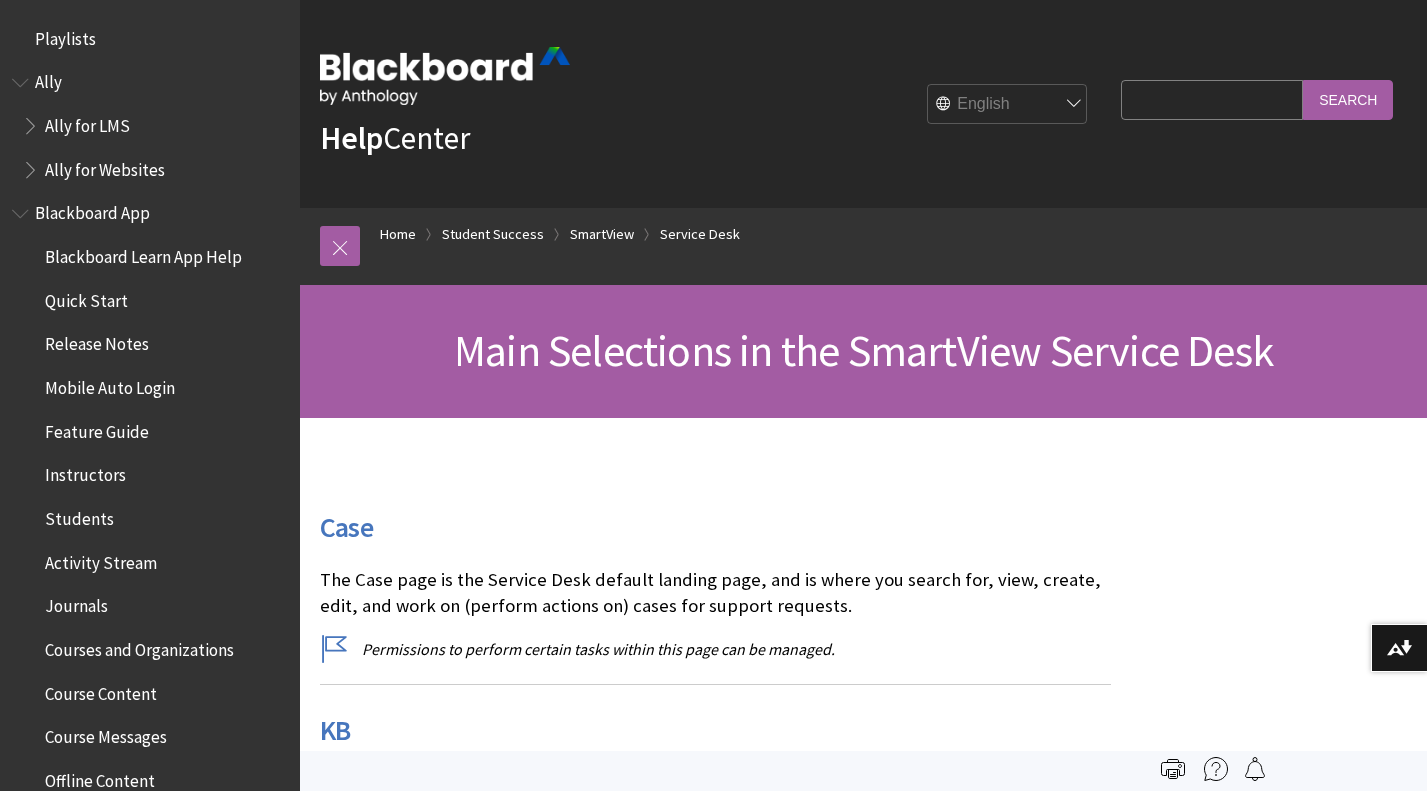 scroll, scrollTop: 0, scrollLeft: 0, axis: both 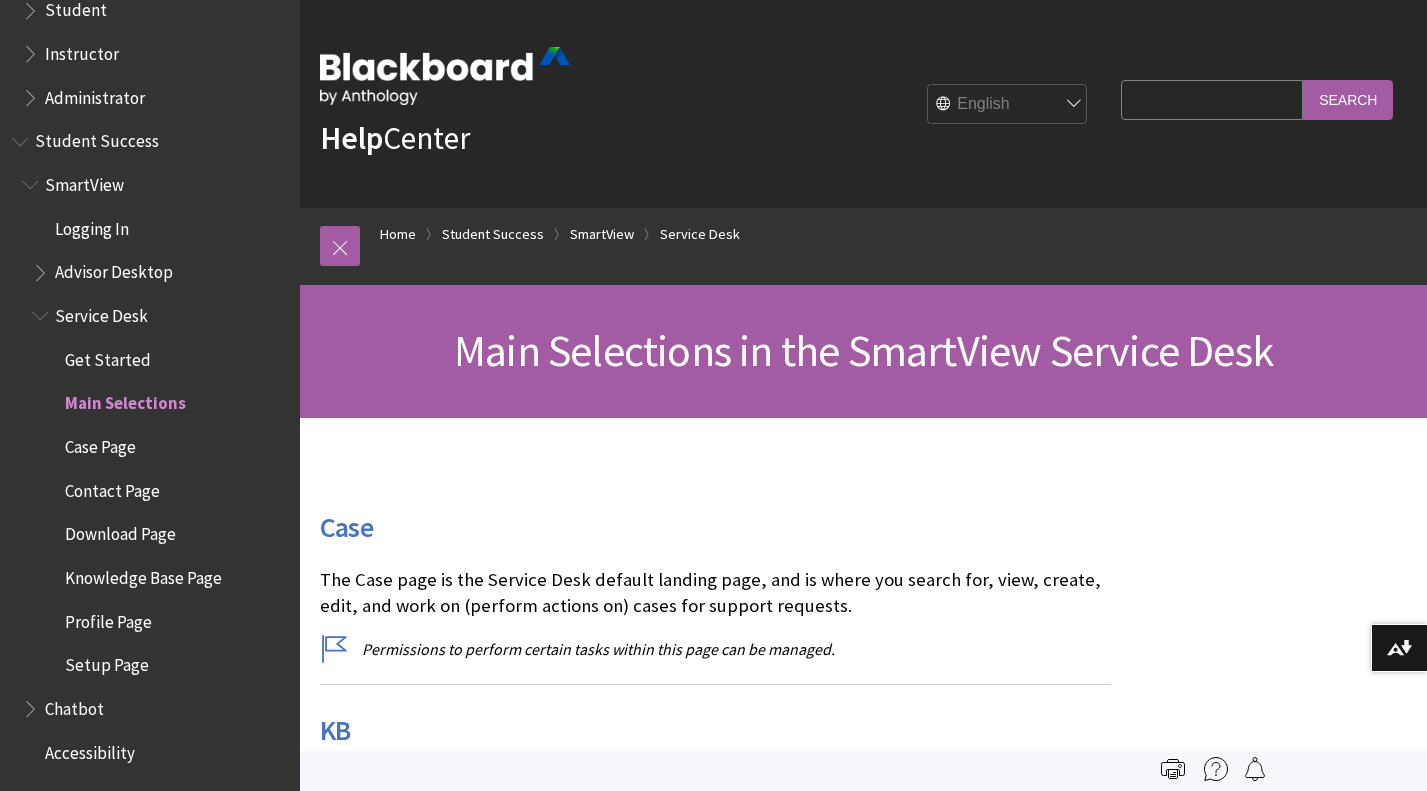 click on "Instructor" at bounding box center (82, 50) 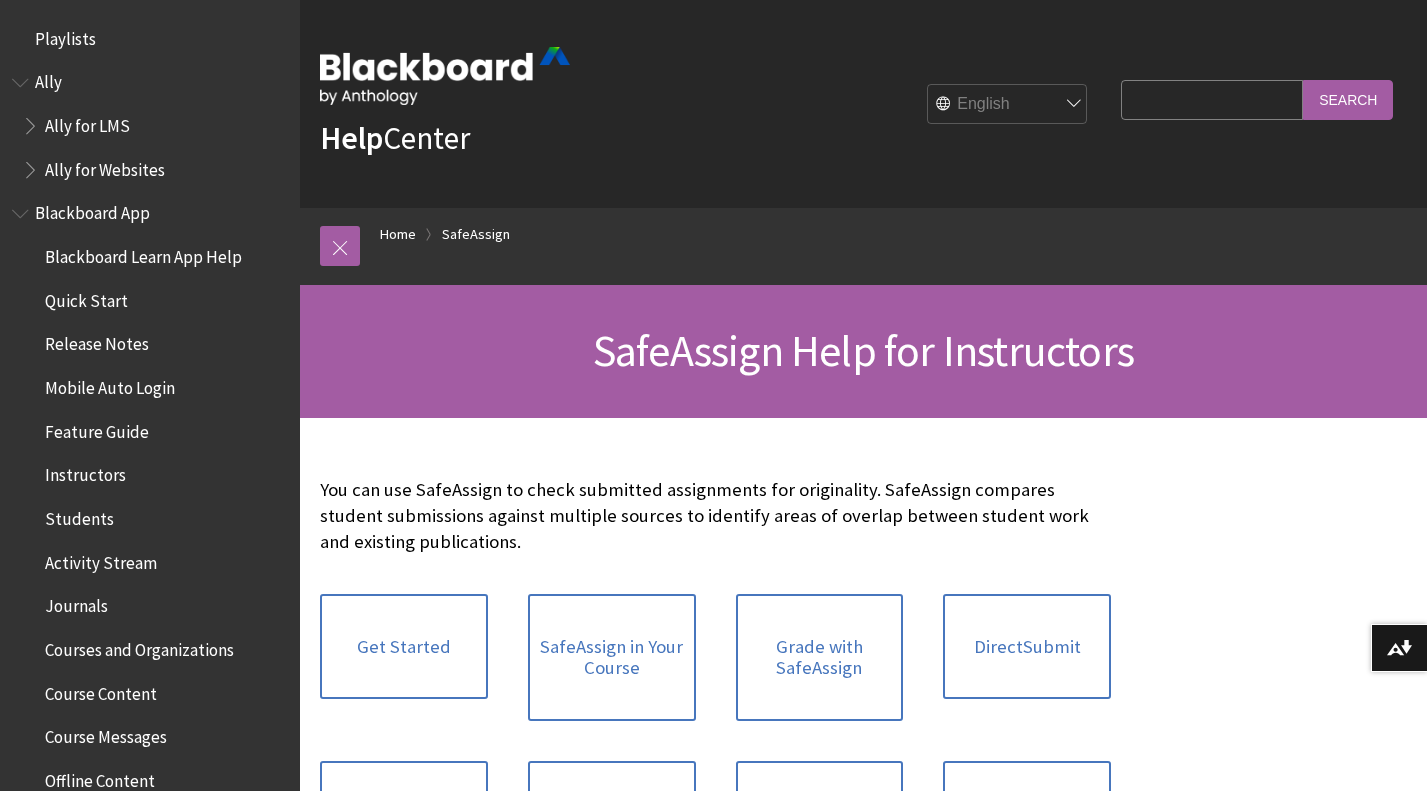 scroll, scrollTop: 0, scrollLeft: 0, axis: both 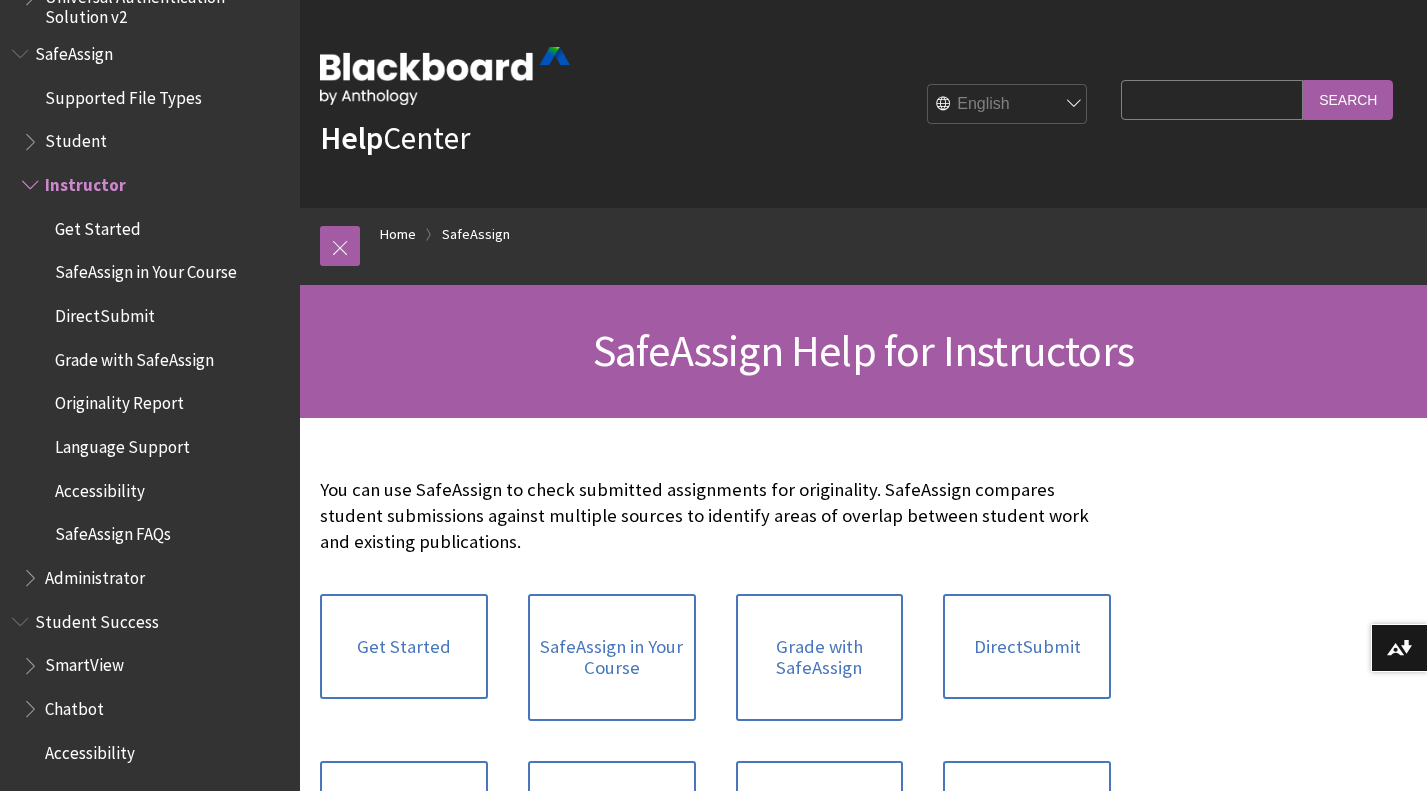 click on "SafeAssign Help for Instructors" at bounding box center (863, 351) 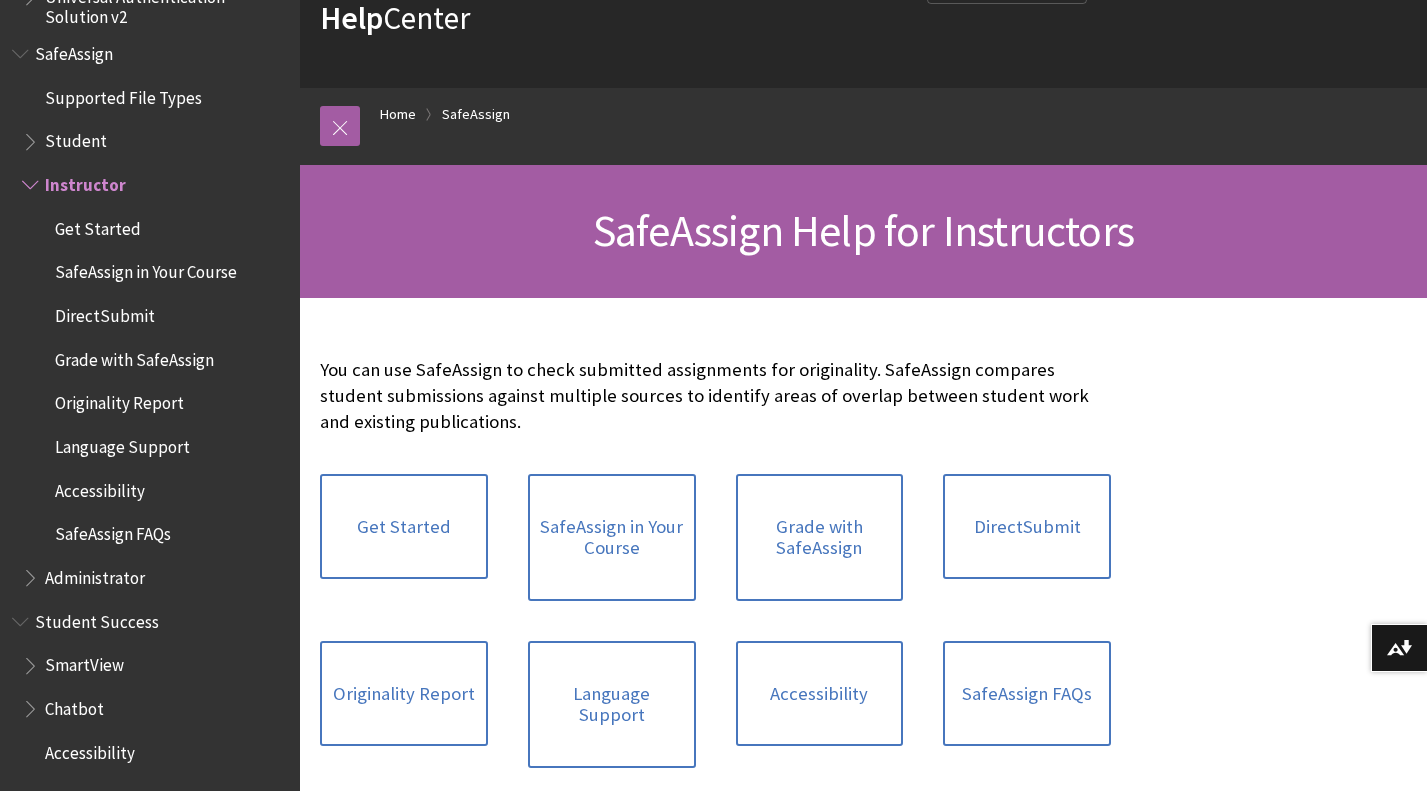 scroll, scrollTop: 160, scrollLeft: 0, axis: vertical 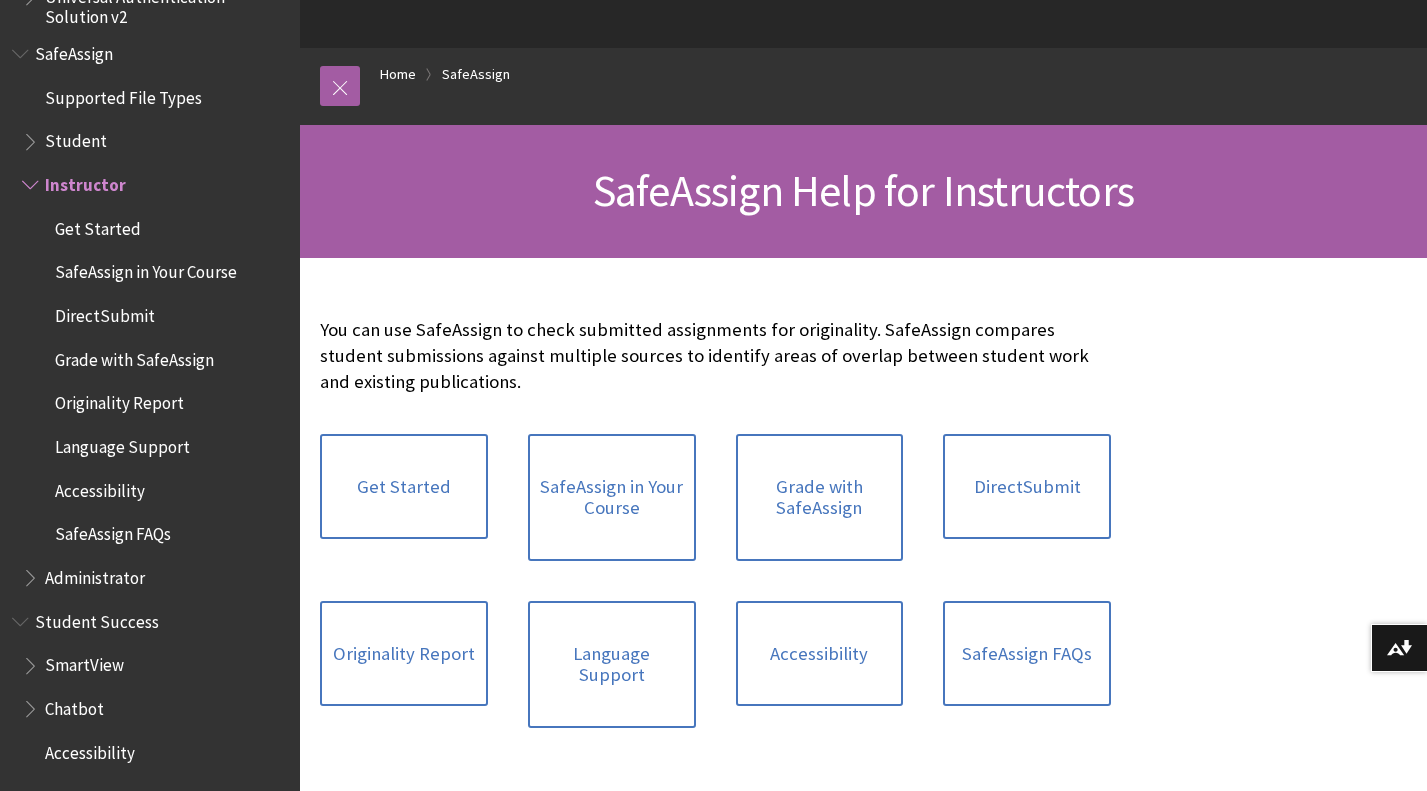 click on "Student" at bounding box center [155, 142] 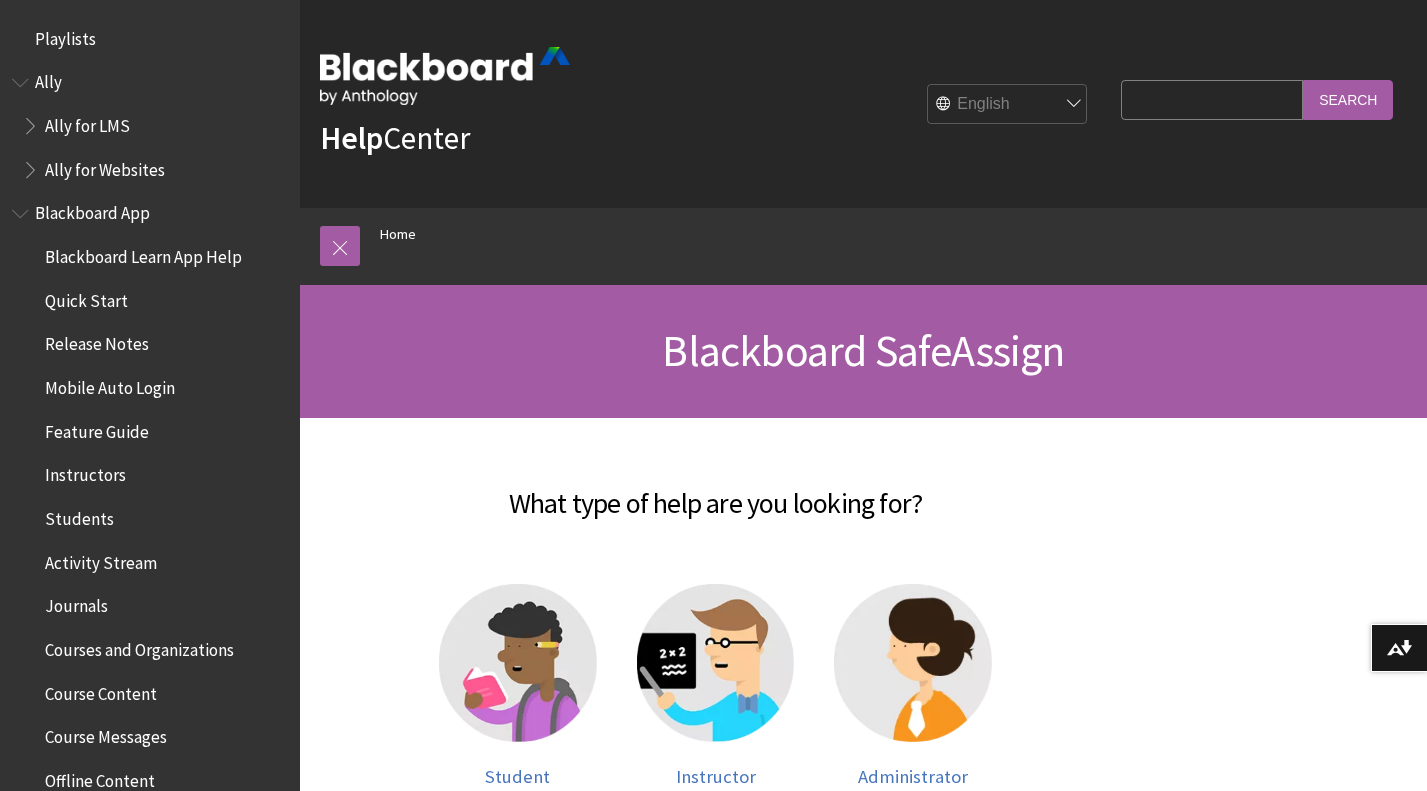 scroll, scrollTop: 0, scrollLeft: 0, axis: both 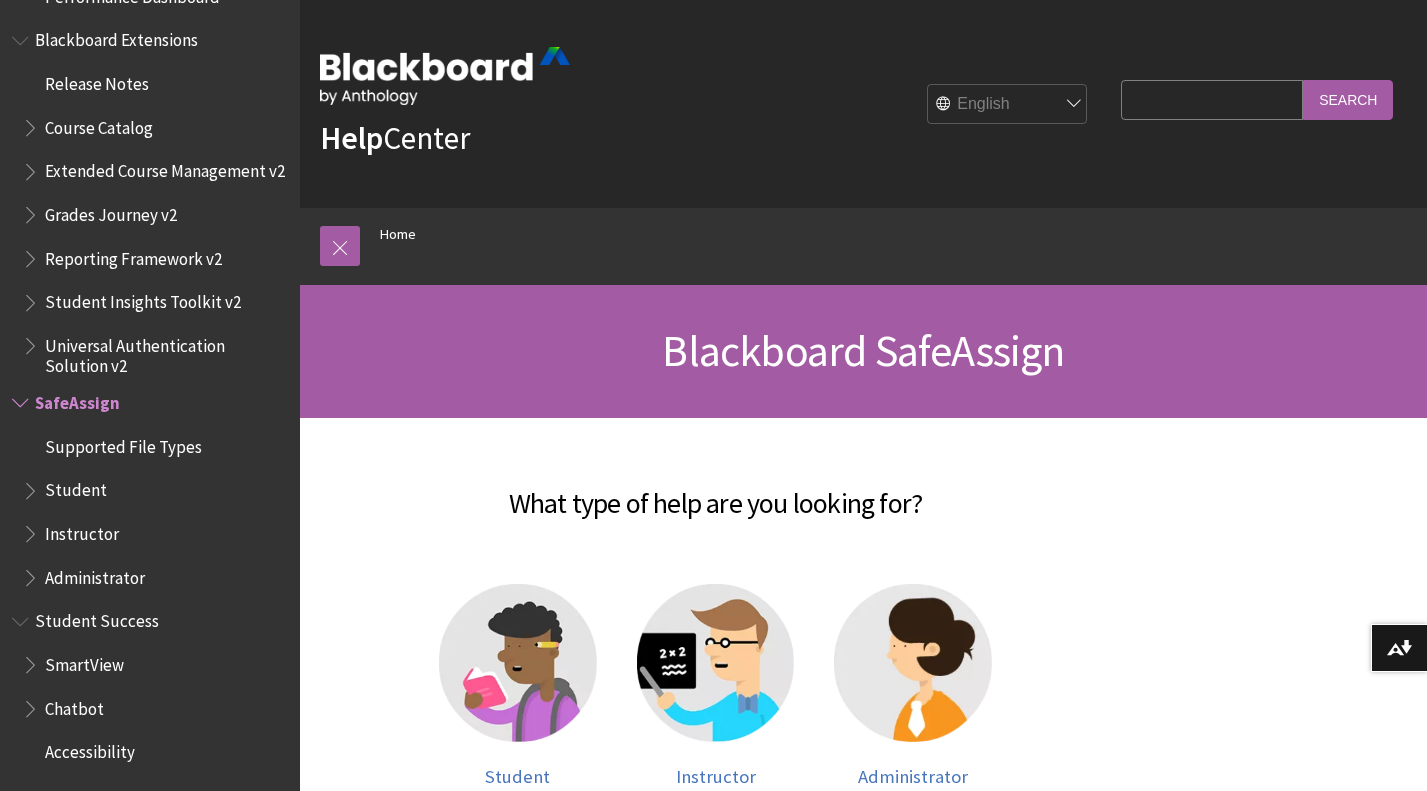 click on "Blackboard Extensions" at bounding box center [116, 37] 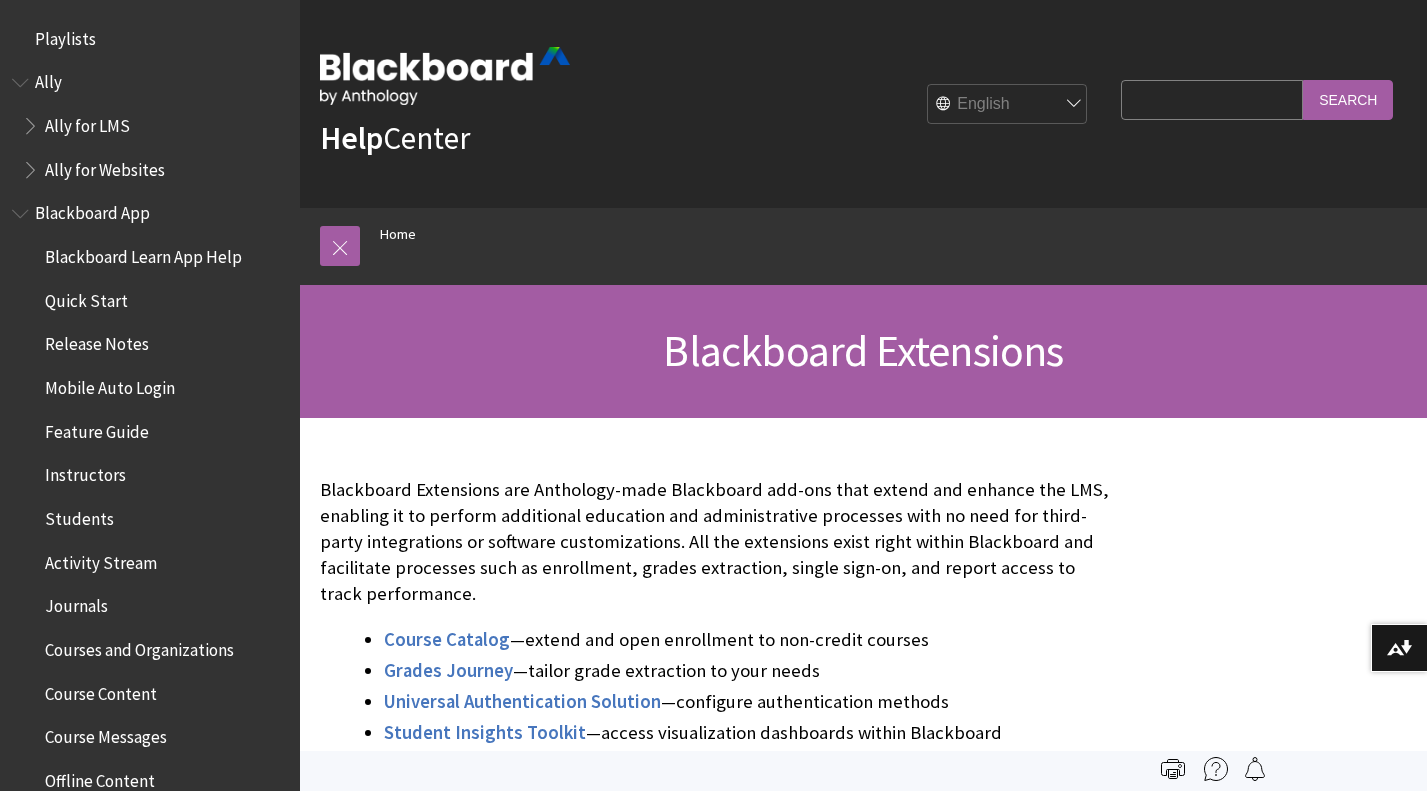 scroll, scrollTop: 0, scrollLeft: 0, axis: both 